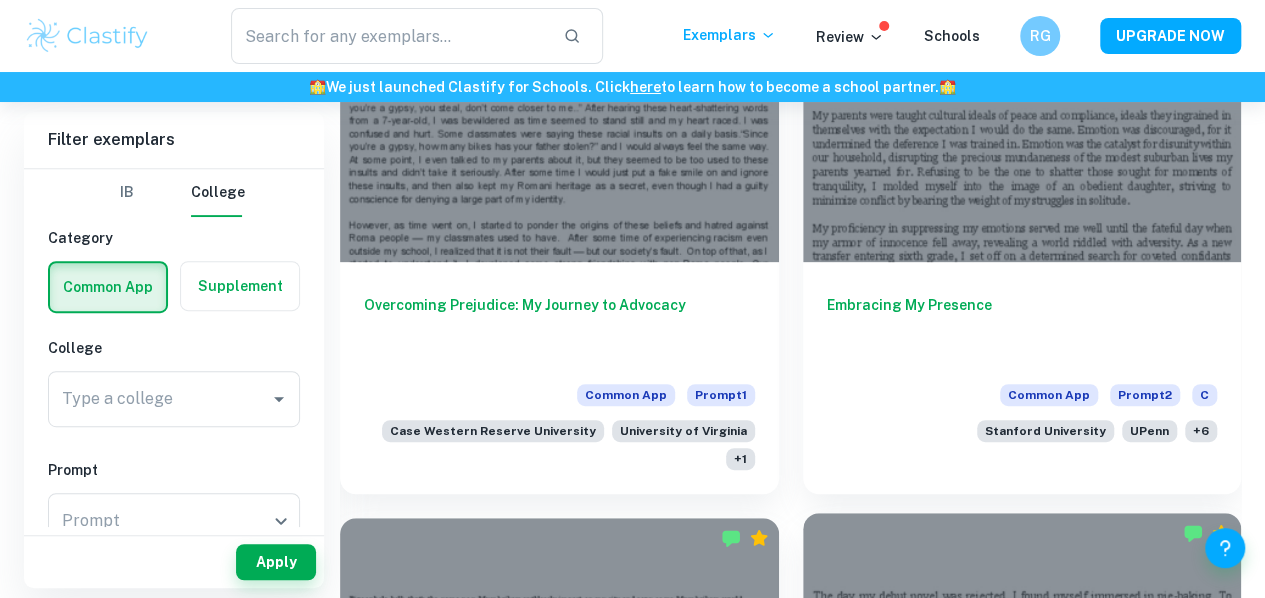 scroll, scrollTop: 4111, scrollLeft: 0, axis: vertical 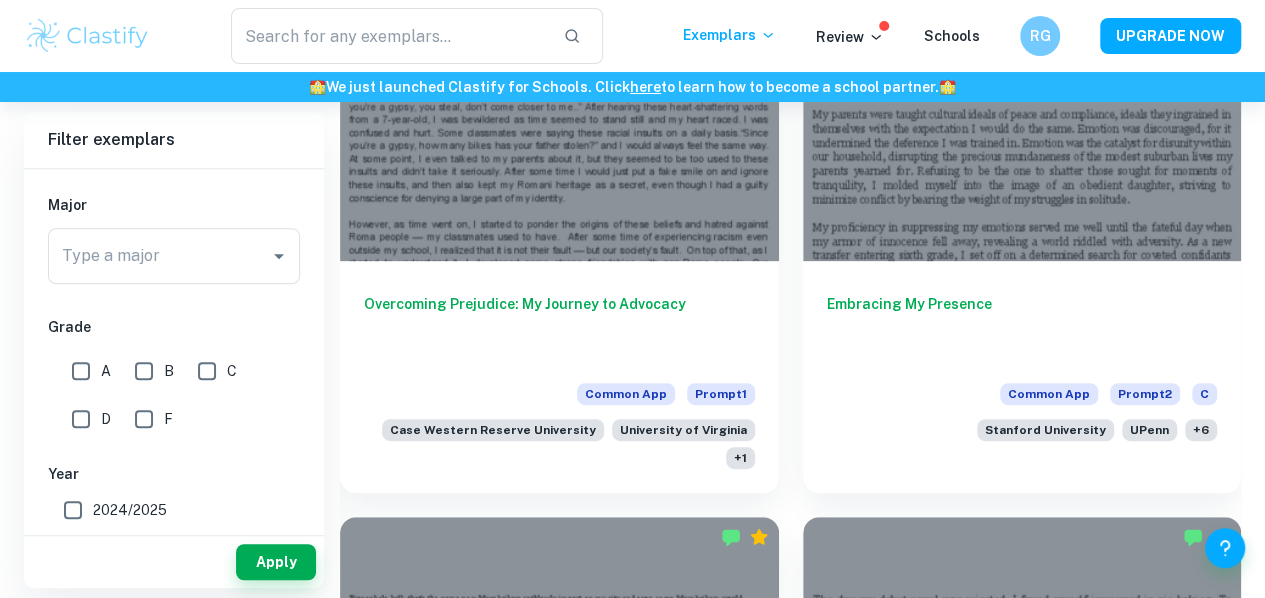 click on "A" at bounding box center (106, 371) 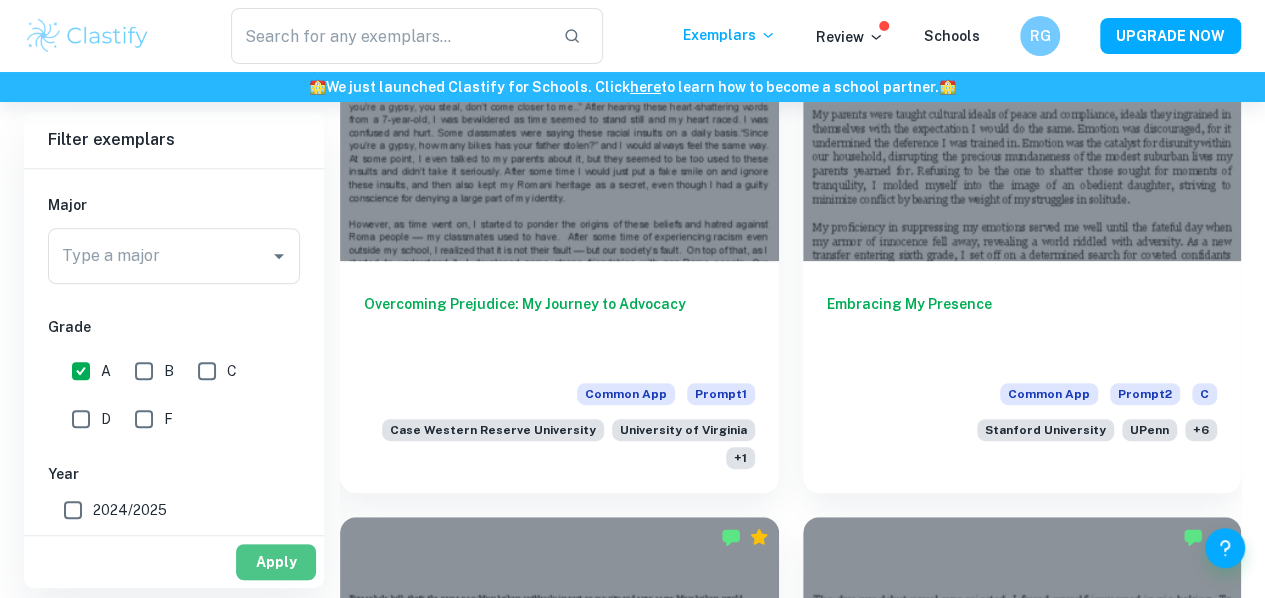 click on "Apply" at bounding box center [276, 562] 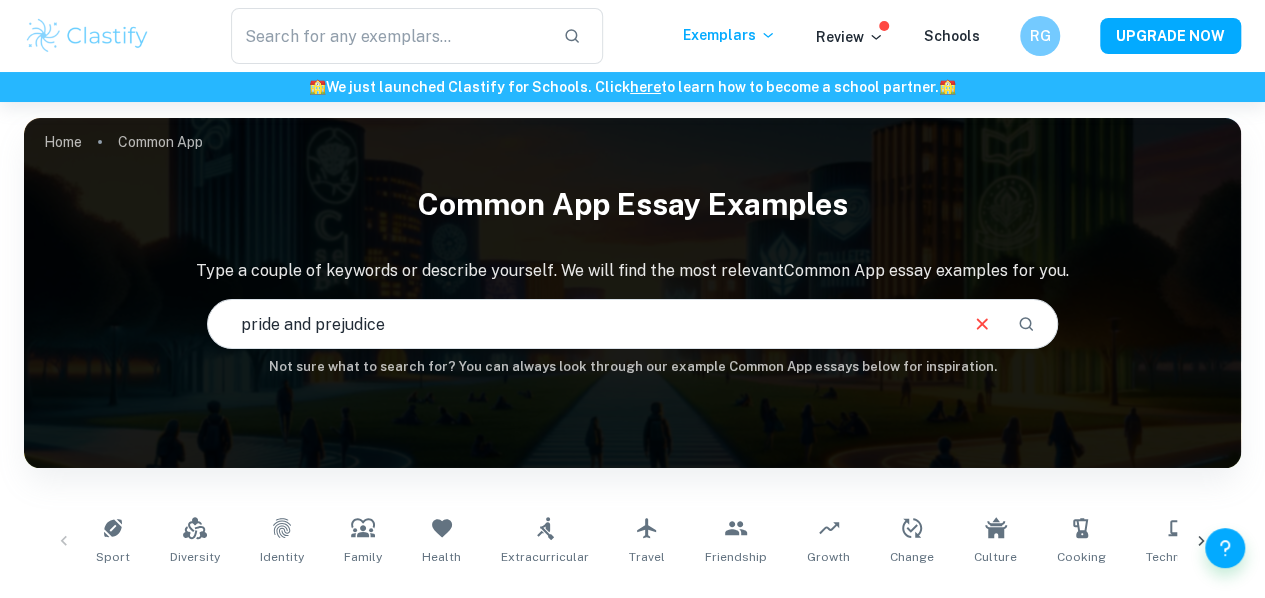 scroll, scrollTop: 376, scrollLeft: 0, axis: vertical 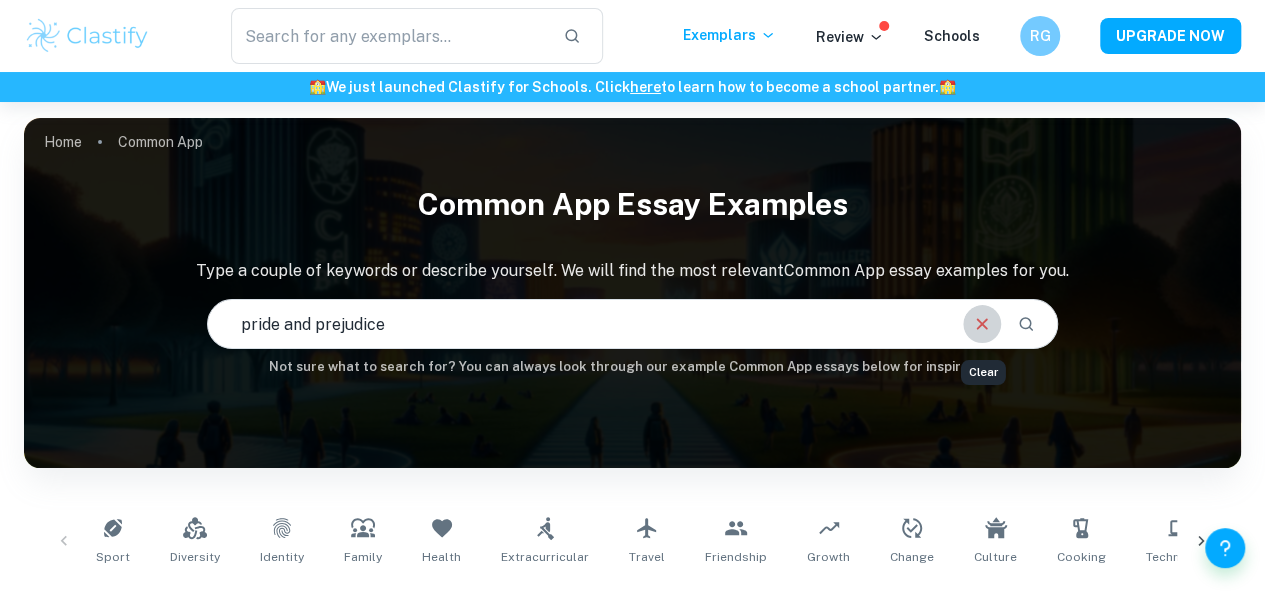 click at bounding box center (982, 324) 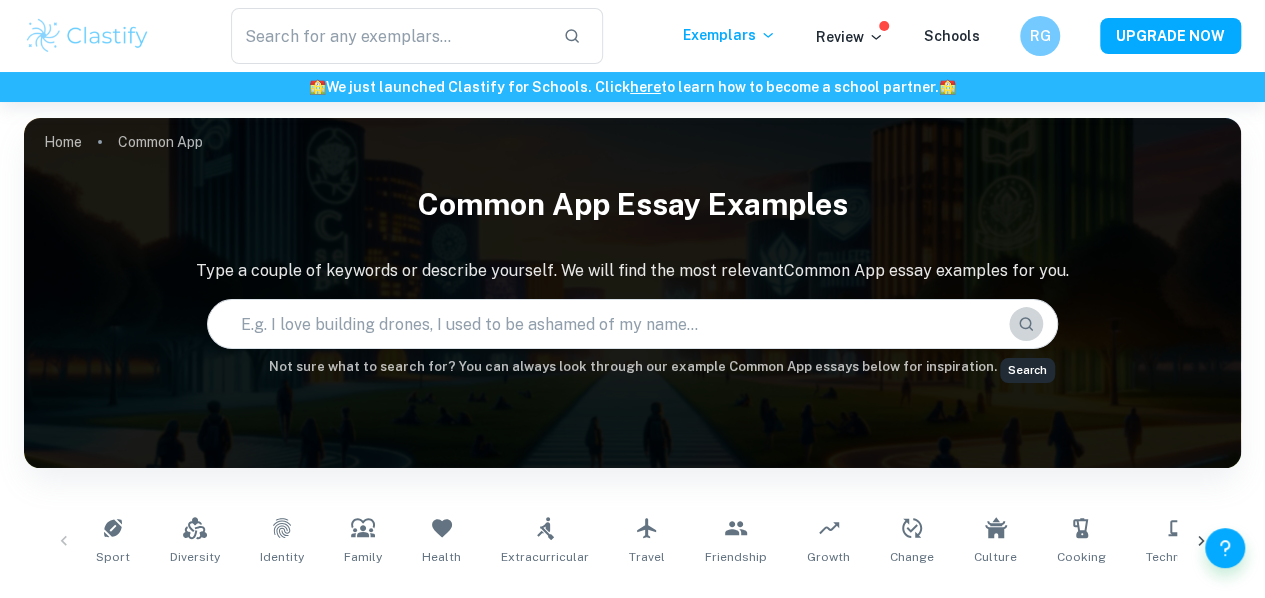 click 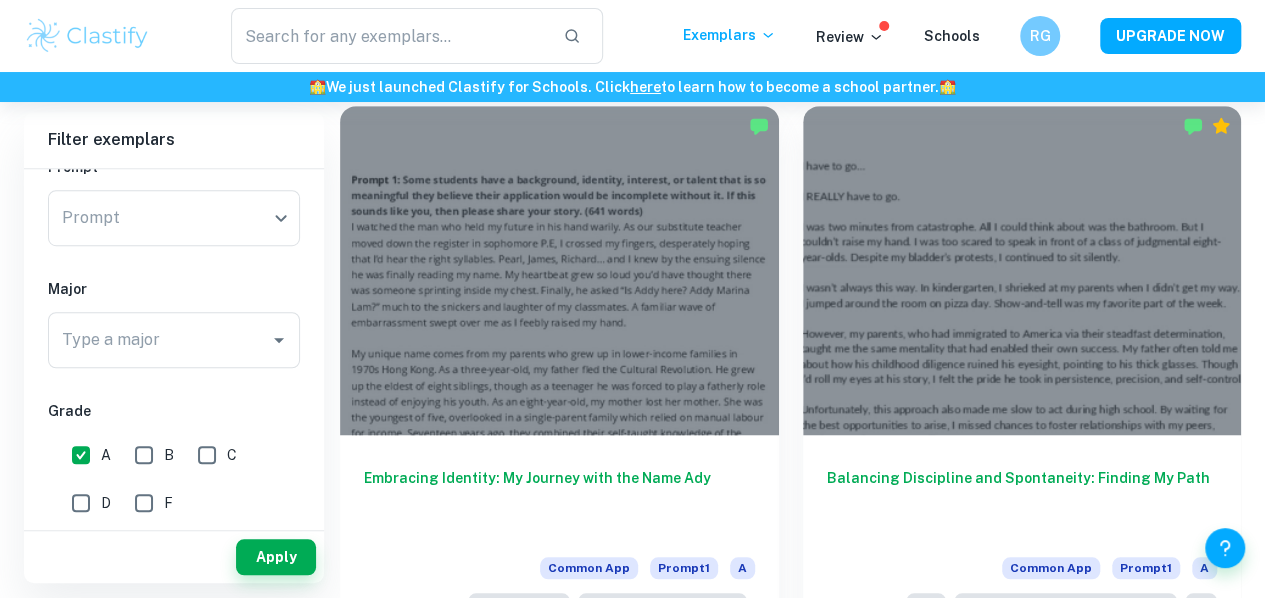 scroll, scrollTop: 569, scrollLeft: 0, axis: vertical 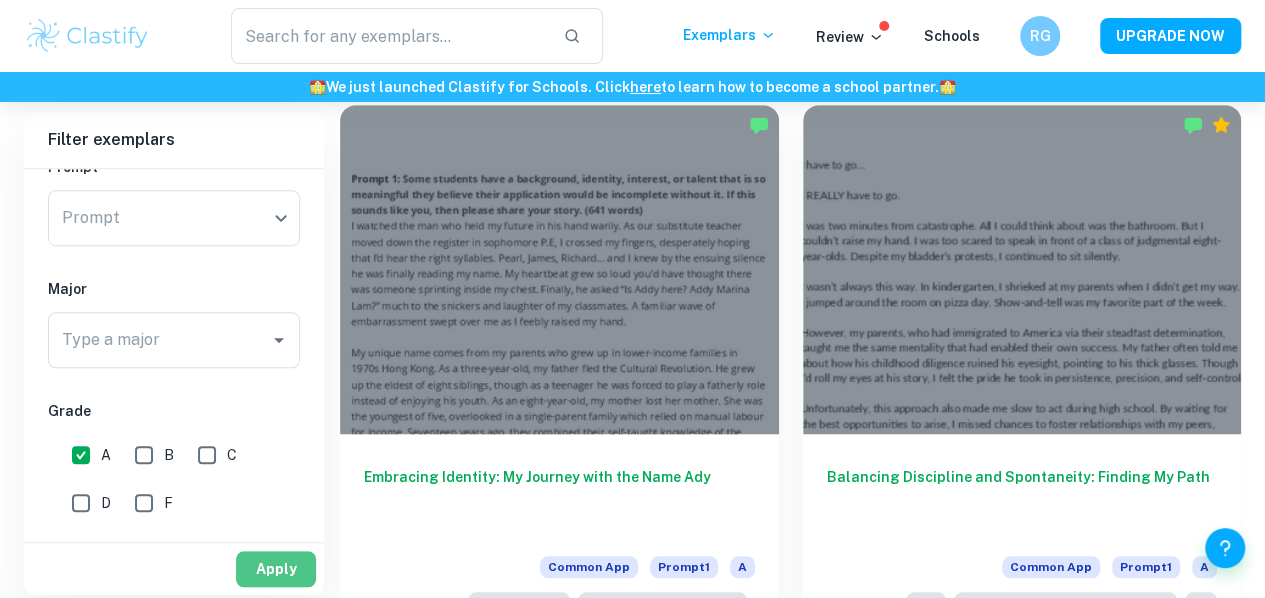 click on "Apply" at bounding box center (276, 569) 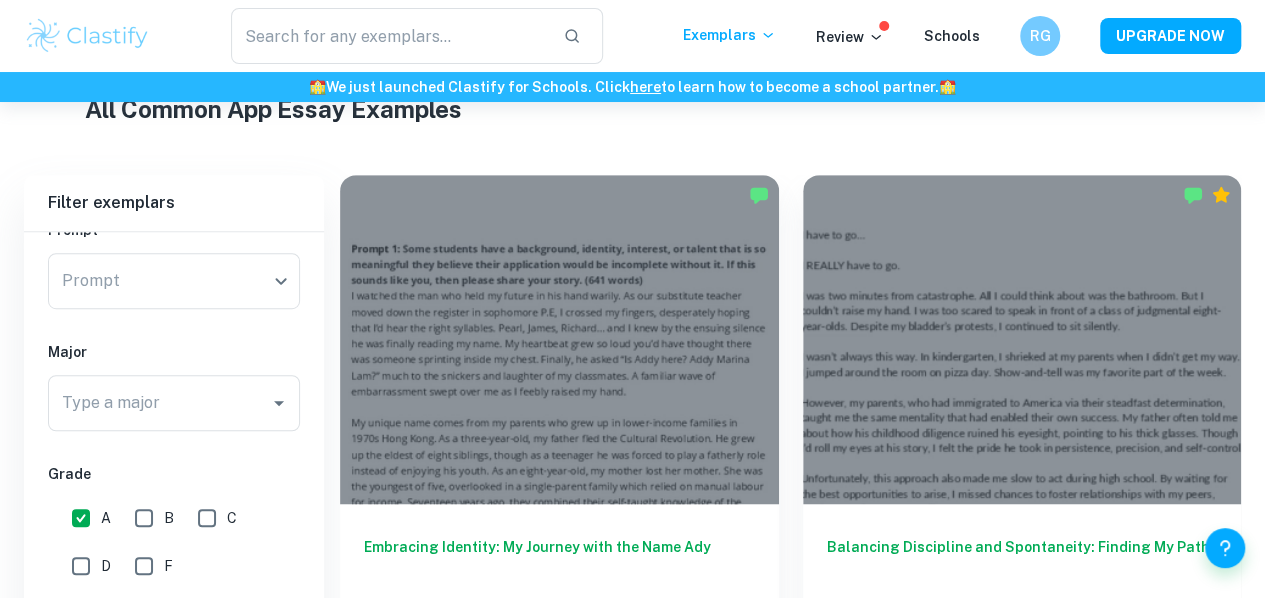 scroll, scrollTop: 569, scrollLeft: 0, axis: vertical 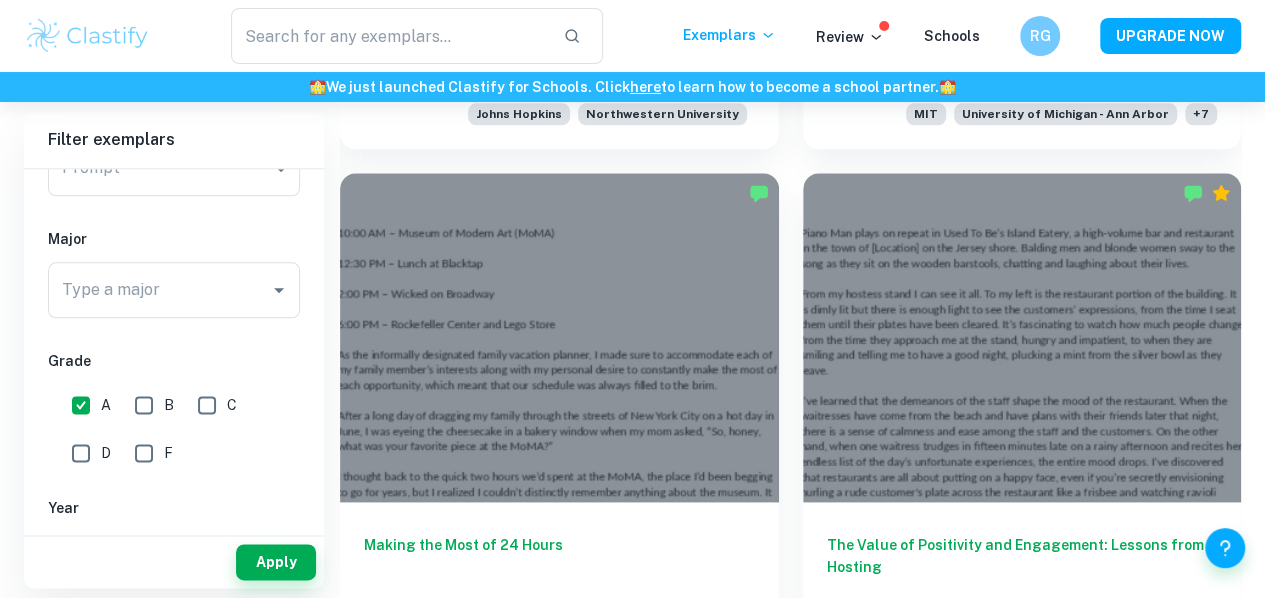 click at bounding box center [559, 889] 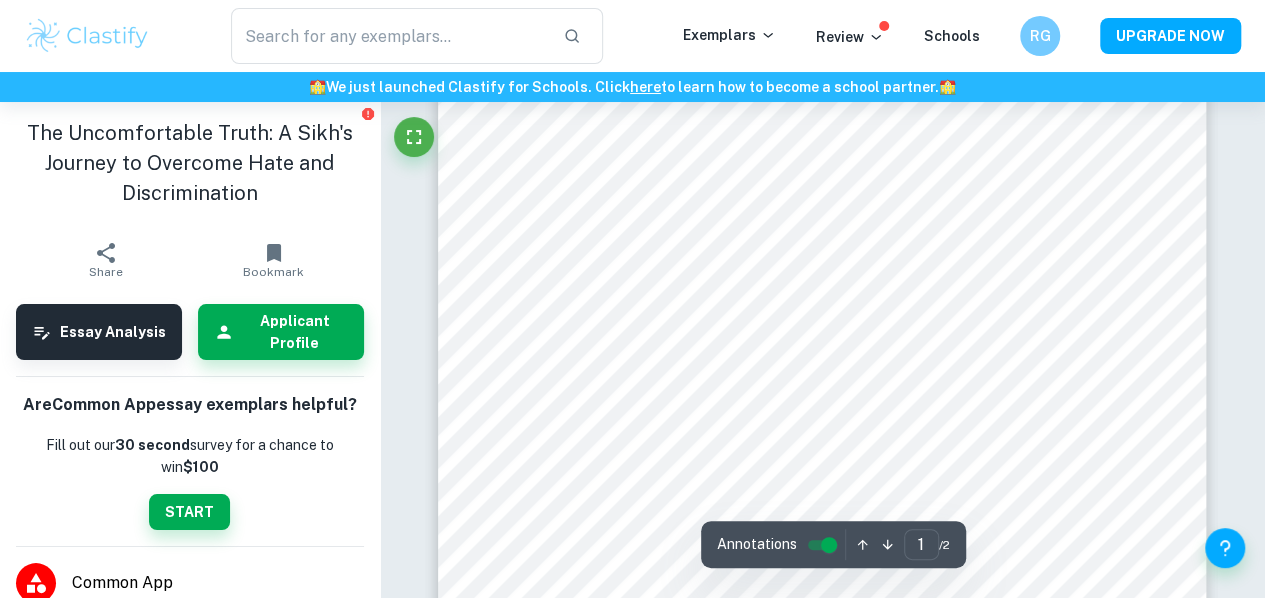 scroll, scrollTop: 40, scrollLeft: 0, axis: vertical 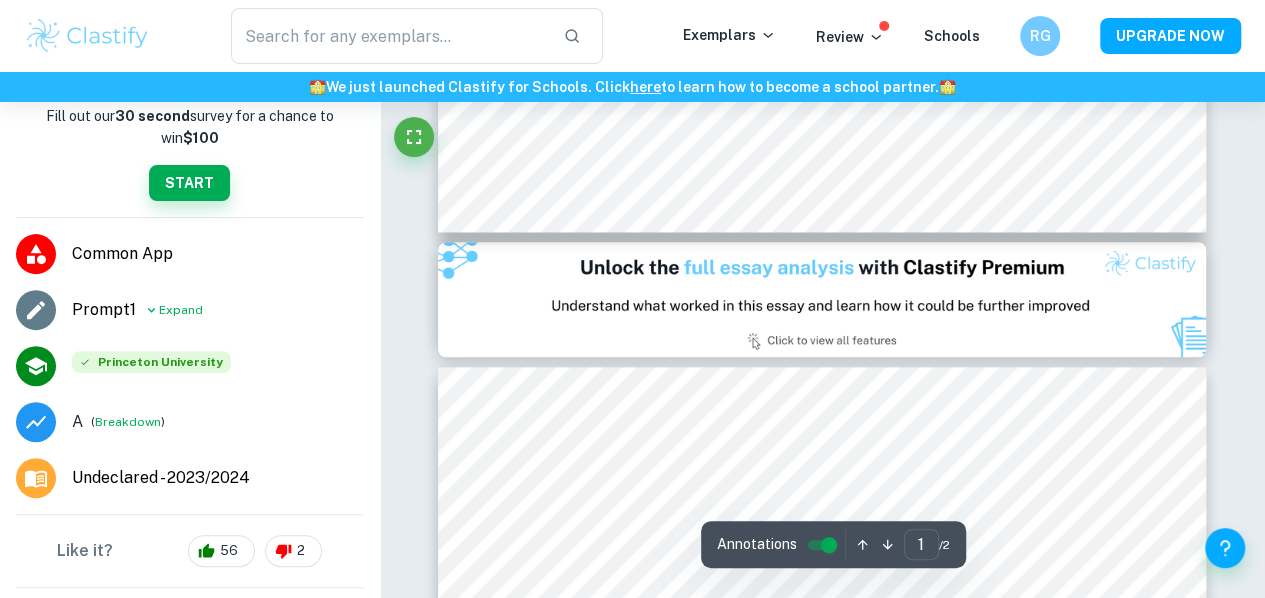 type on "2" 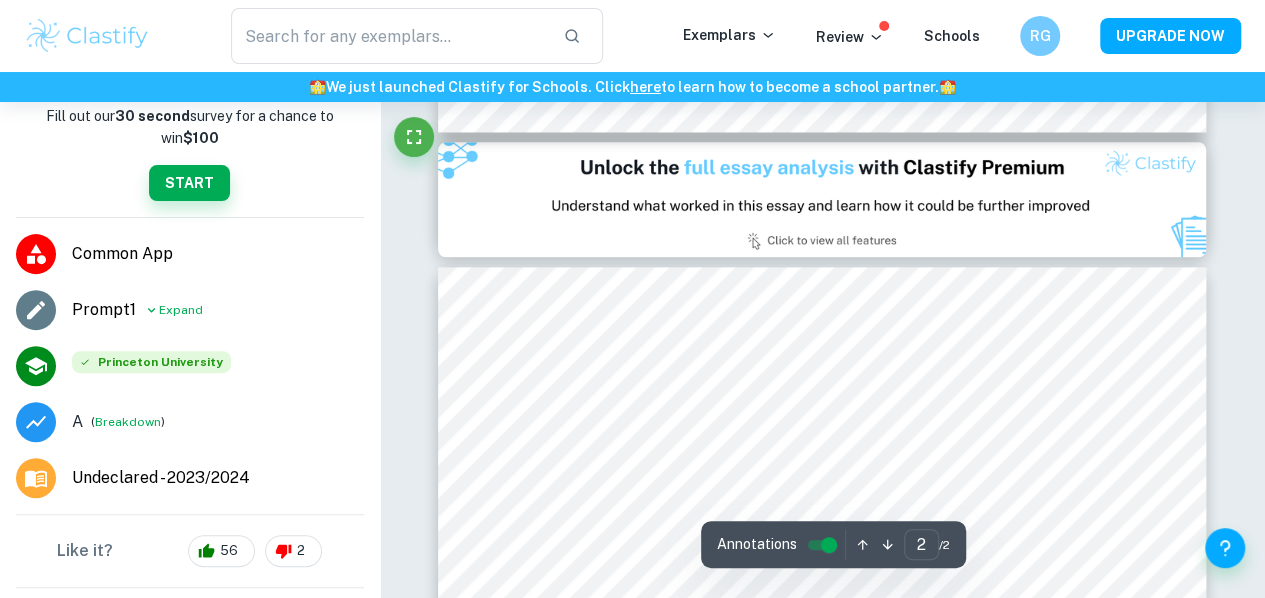 scroll, scrollTop: 1079, scrollLeft: 0, axis: vertical 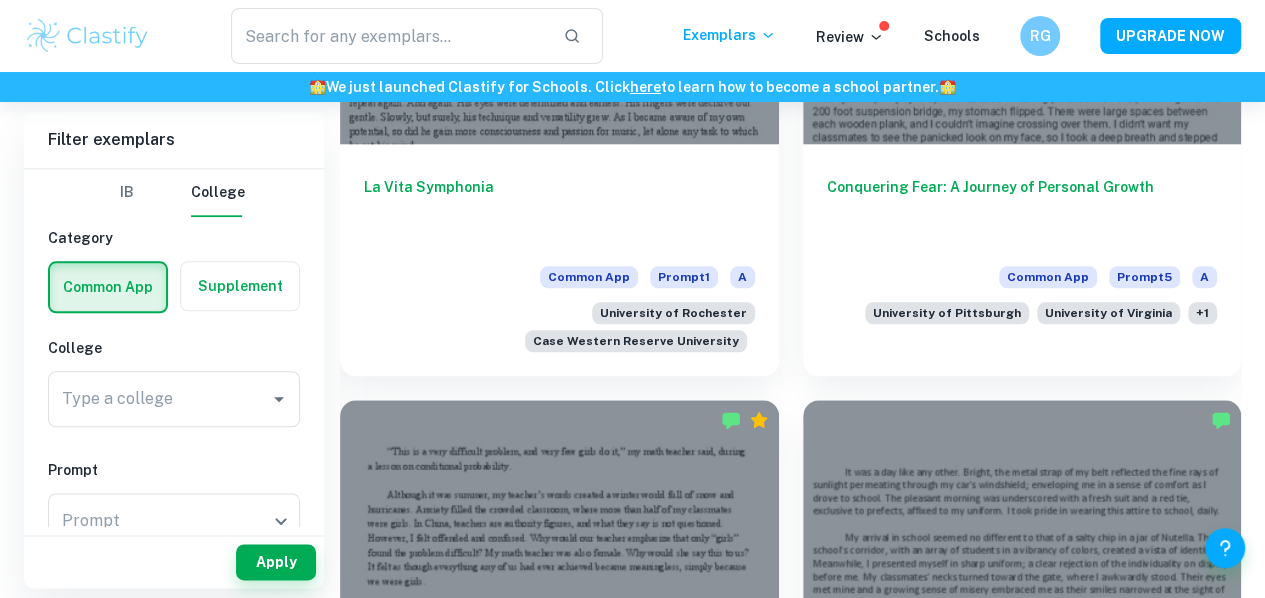 click on "From Fear to Strength: A Journey of Personal Growth" at bounding box center (1022, 3606) 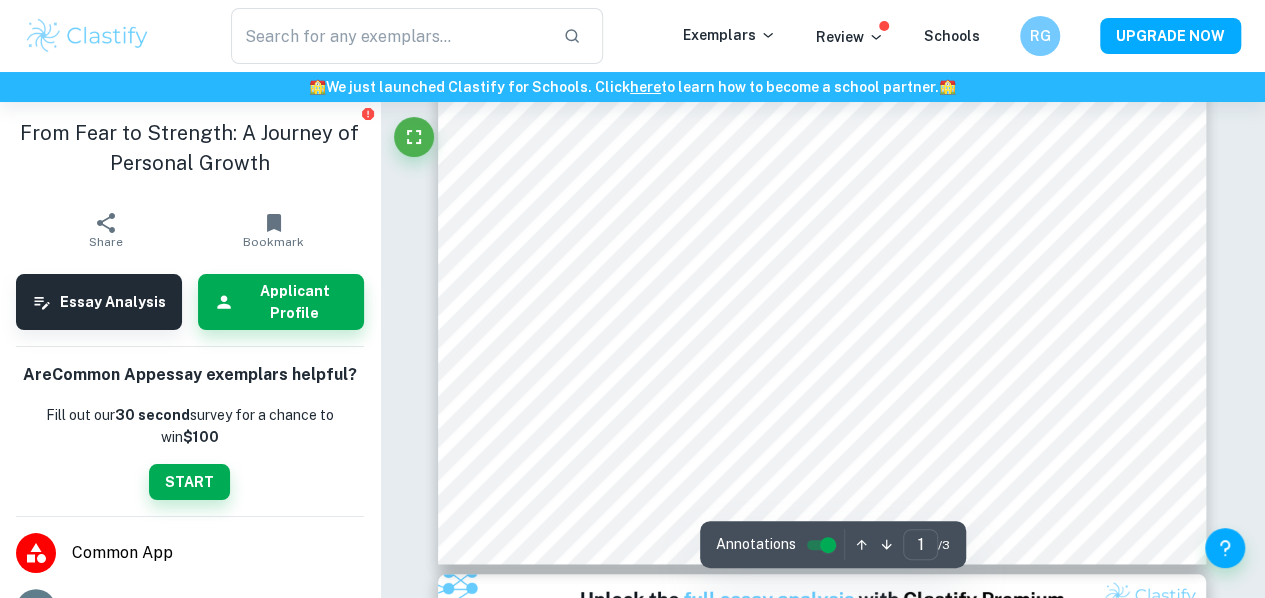 scroll, scrollTop: 552, scrollLeft: 0, axis: vertical 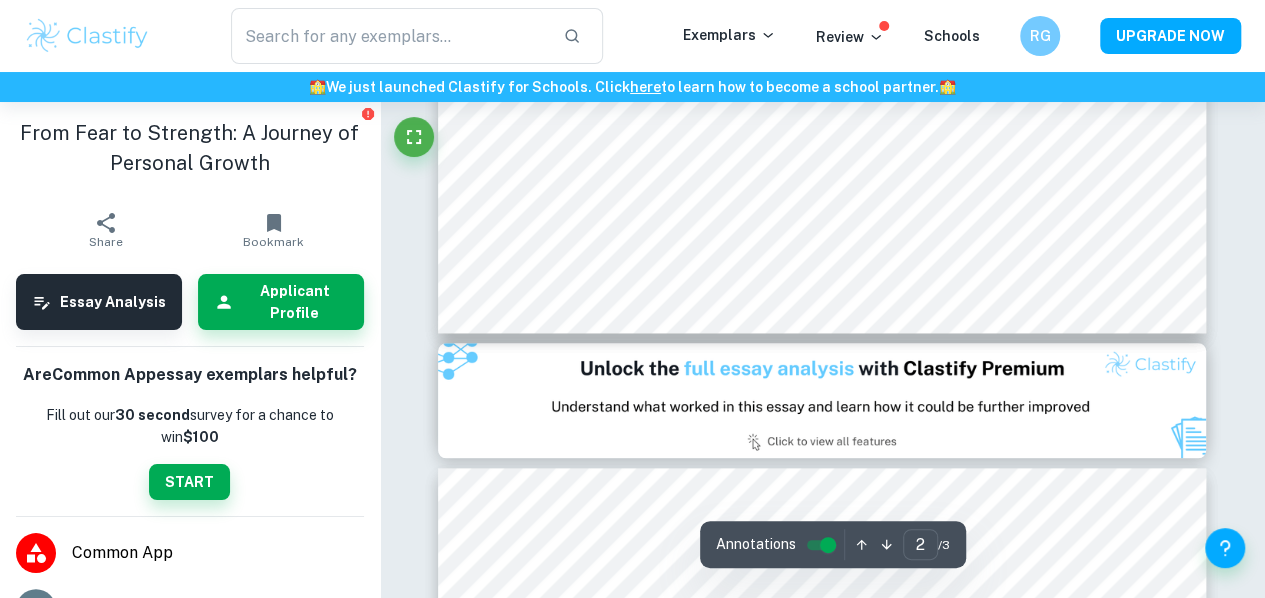 type on "2" 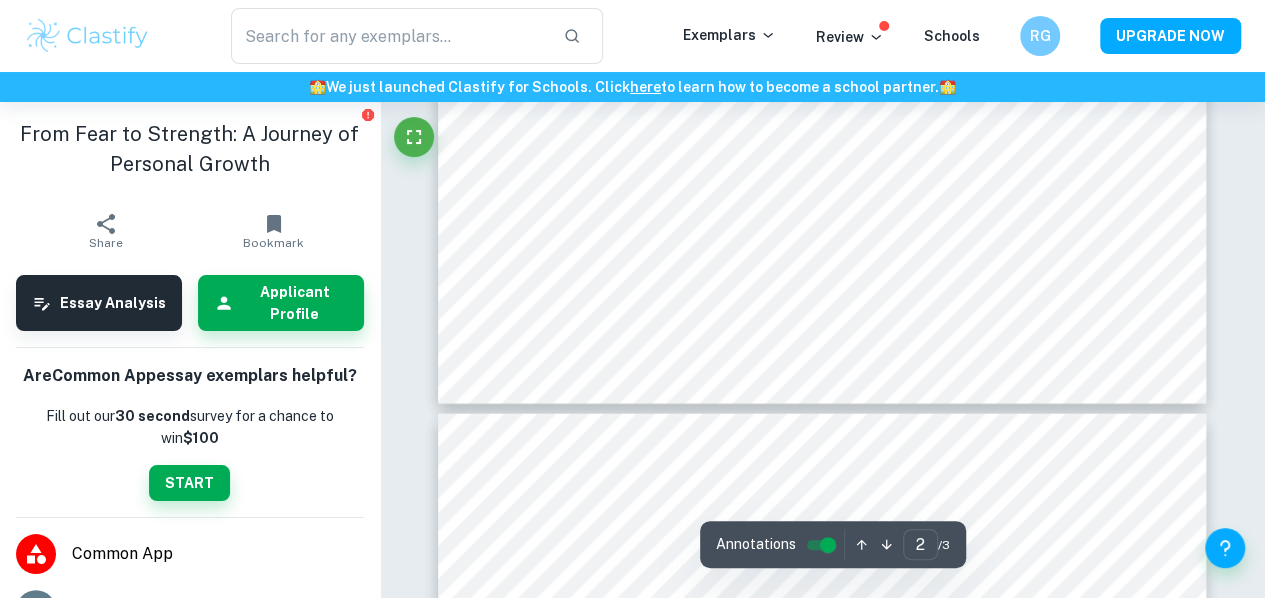 scroll, scrollTop: 1844, scrollLeft: 0, axis: vertical 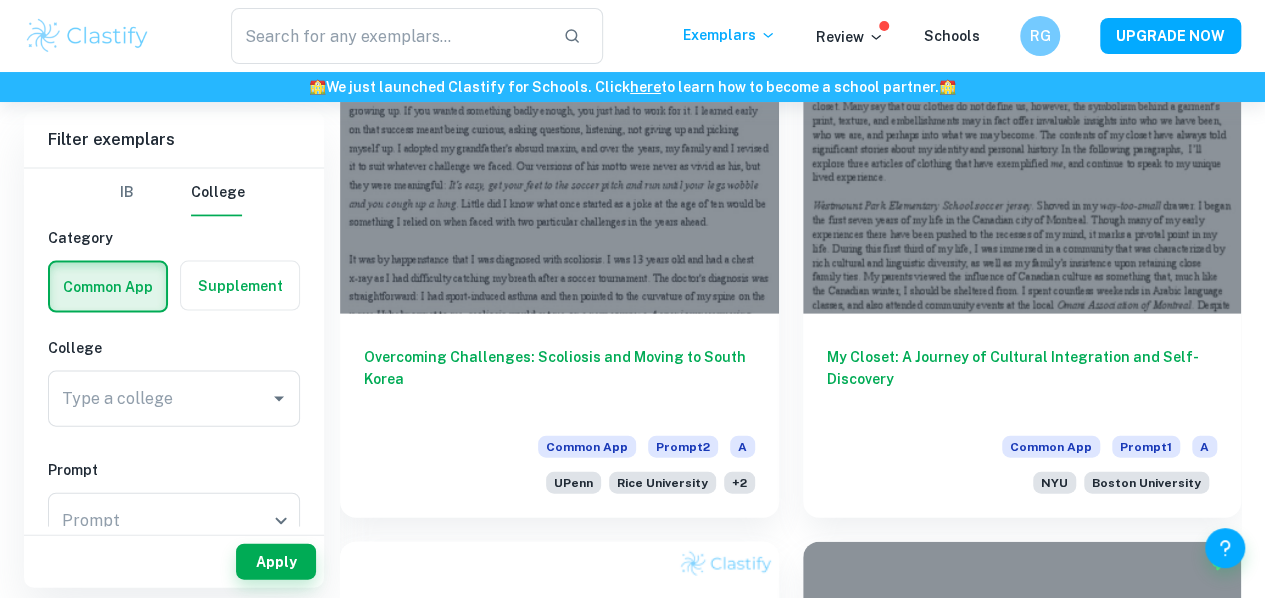 click on "Lessons in Money: A Global Perspective" at bounding box center [559, 4857] 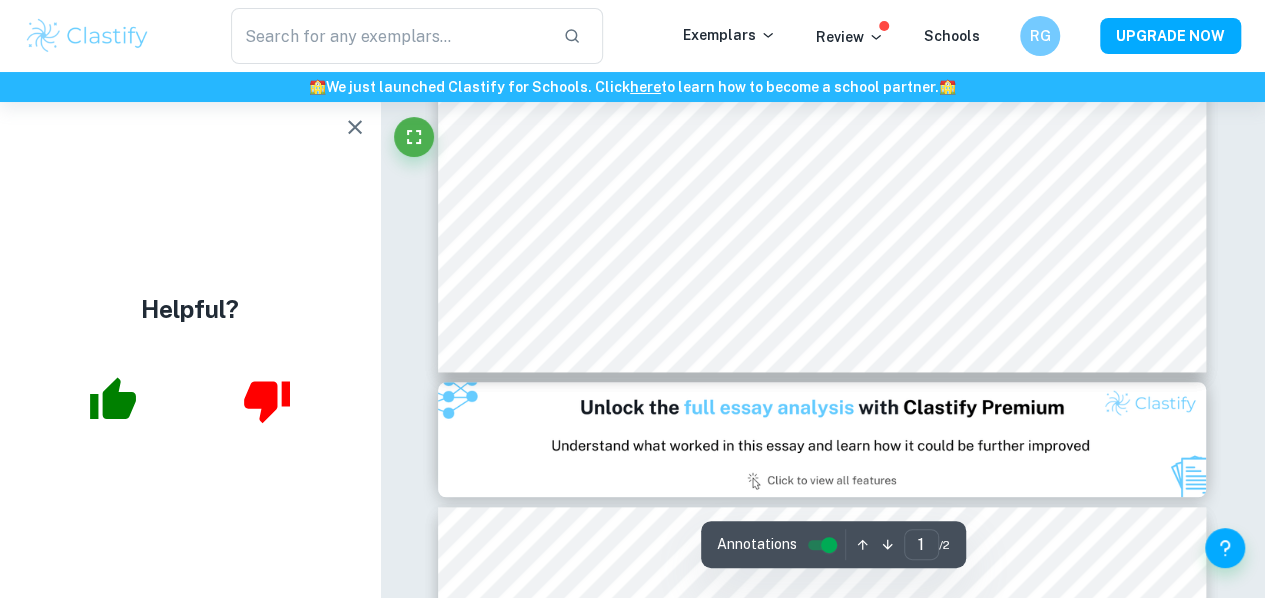 scroll, scrollTop: 744, scrollLeft: 0, axis: vertical 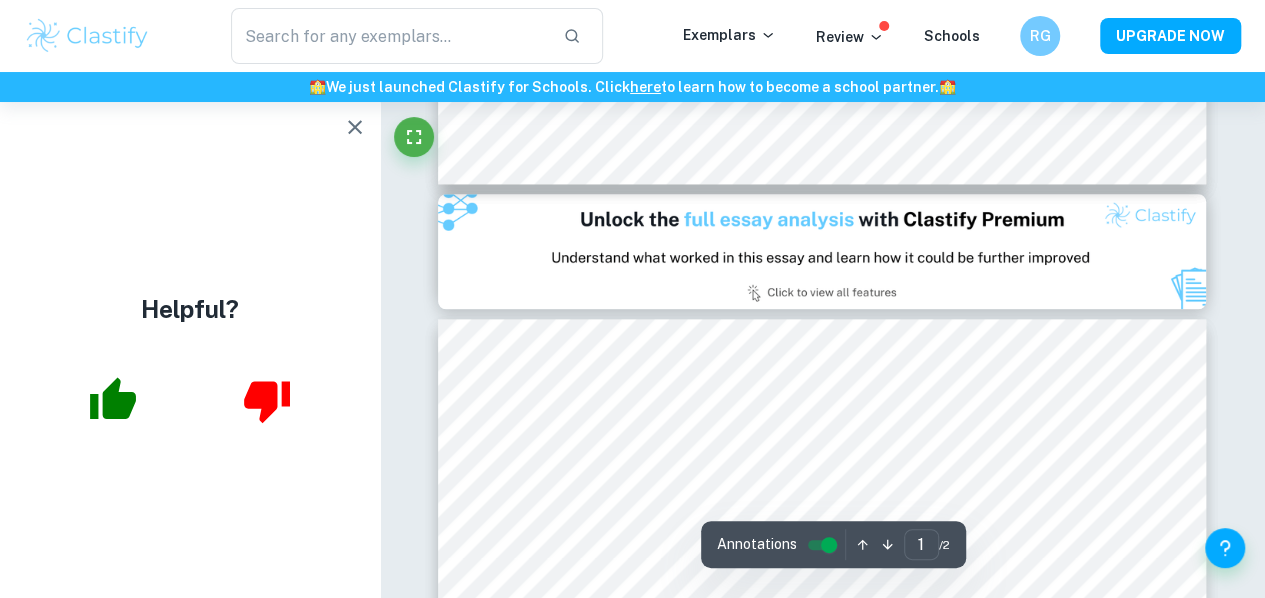 type on "2" 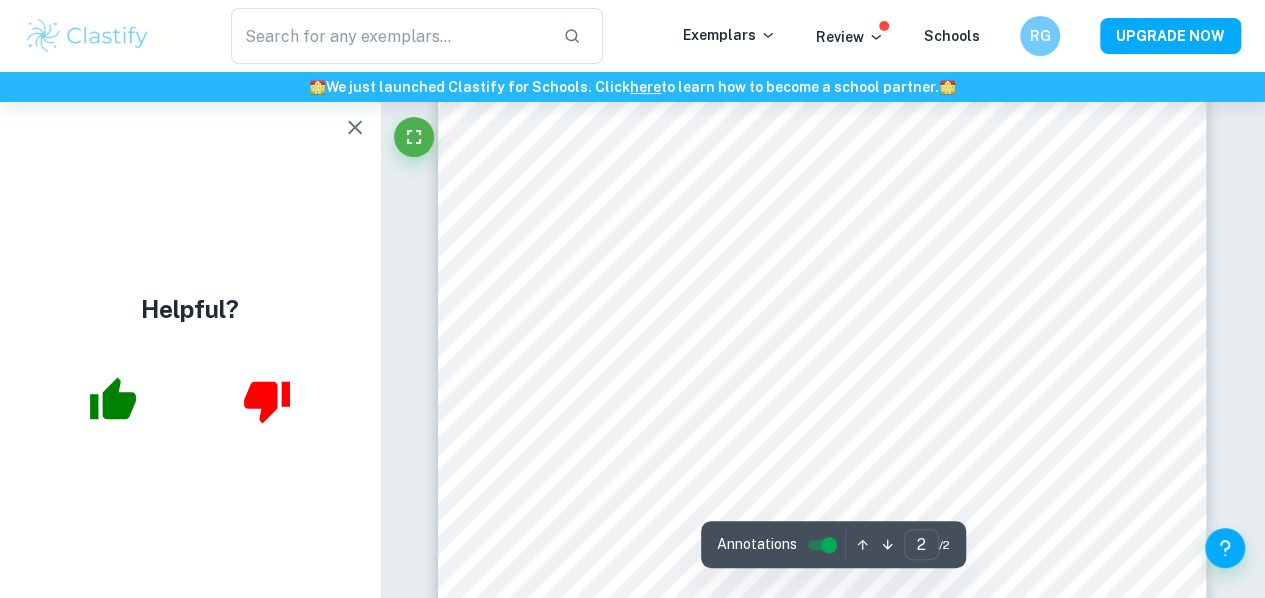 scroll, scrollTop: 1463, scrollLeft: 0, axis: vertical 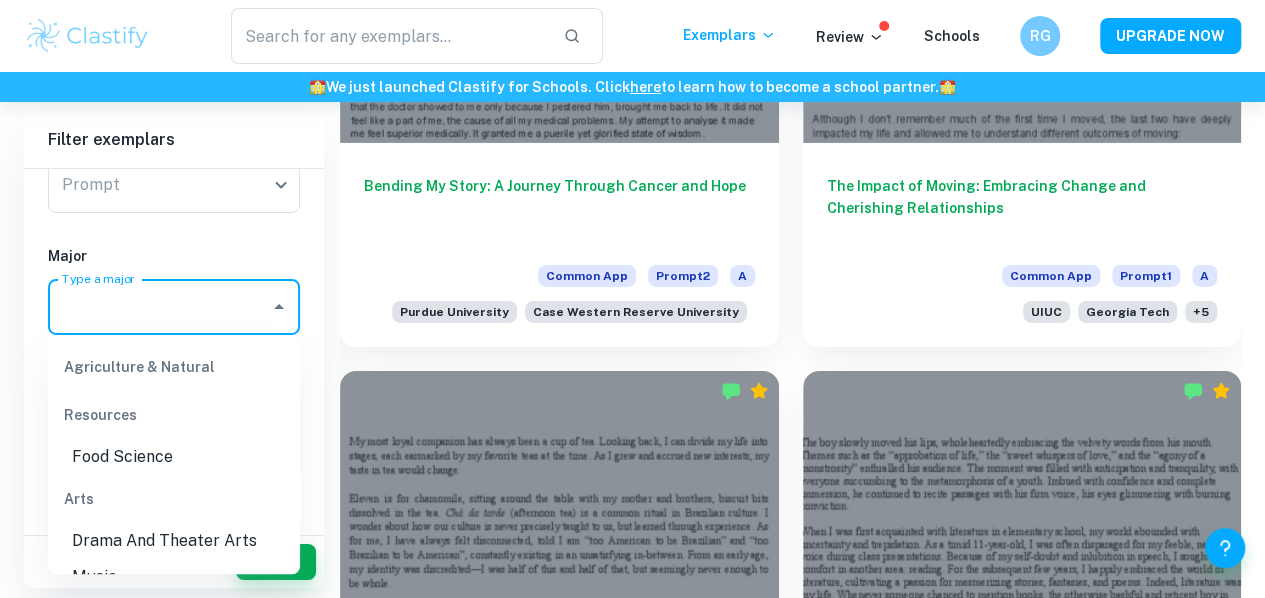 click on "Type a major" at bounding box center [159, 307] 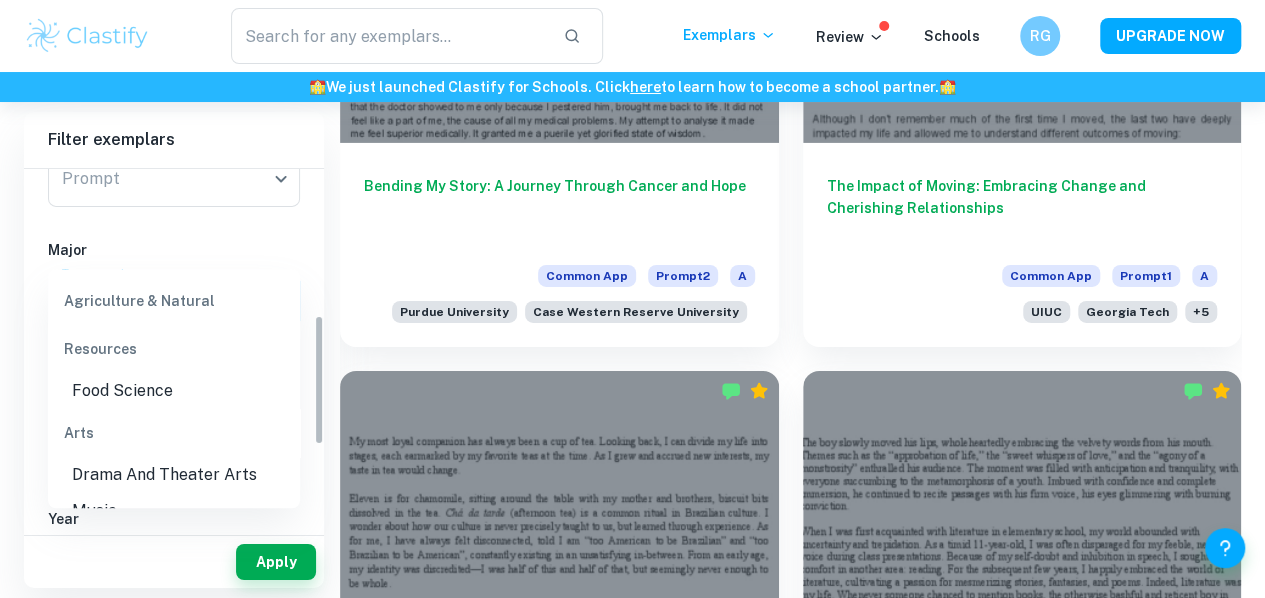 scroll, scrollTop: 402, scrollLeft: 0, axis: vertical 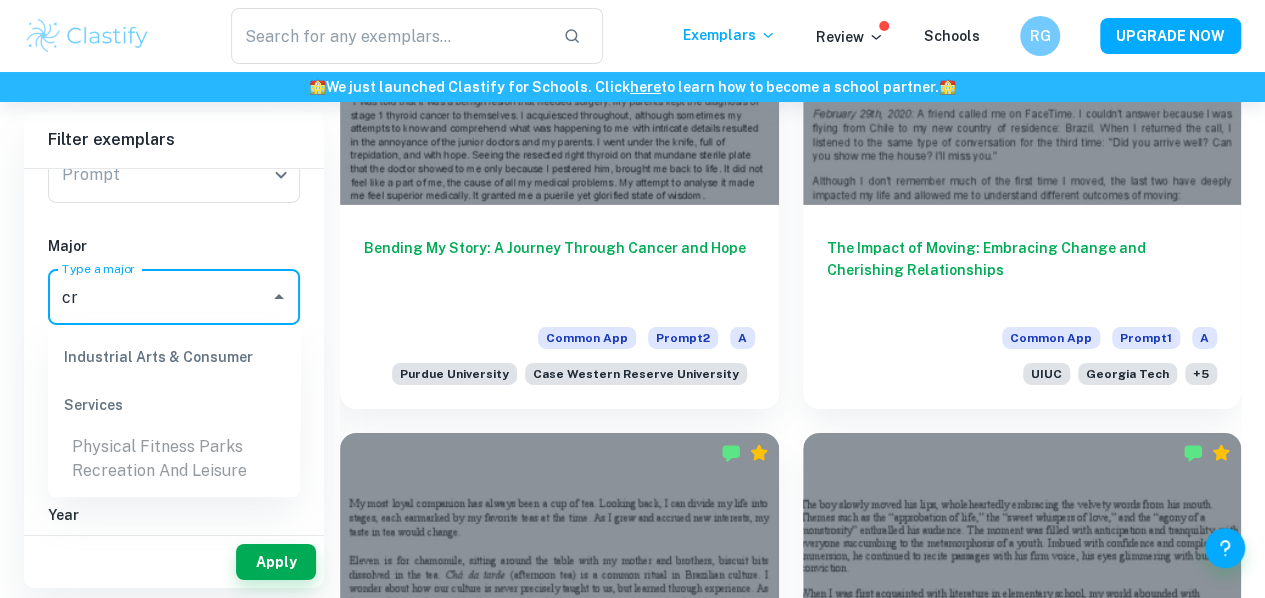 type on "c" 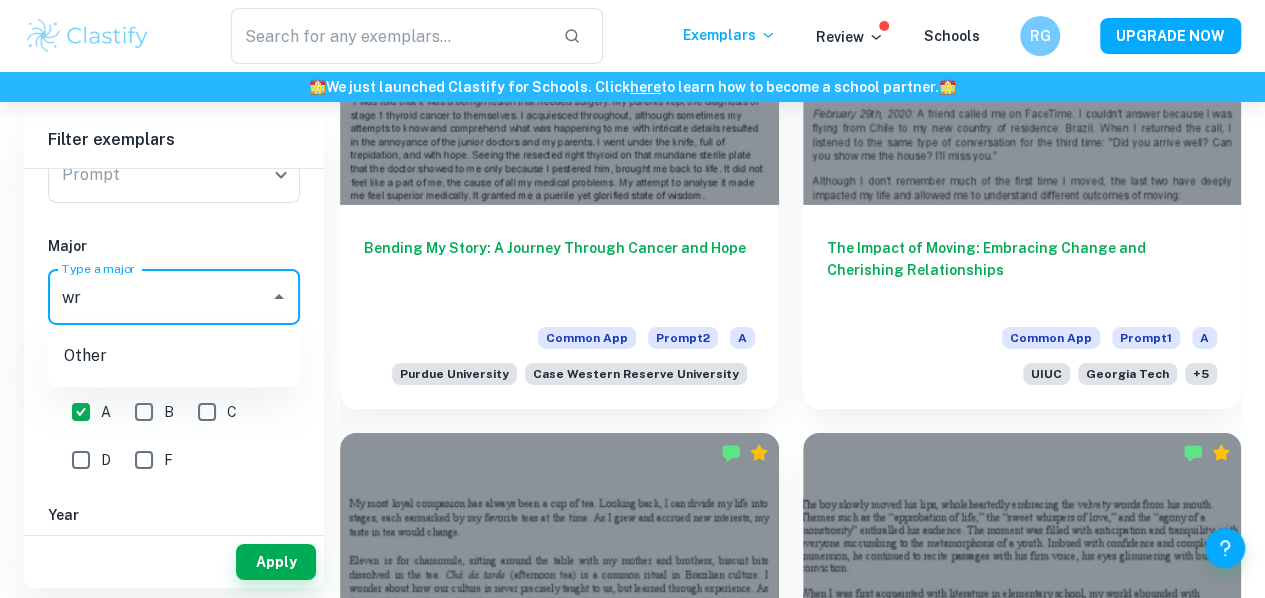 type on "w" 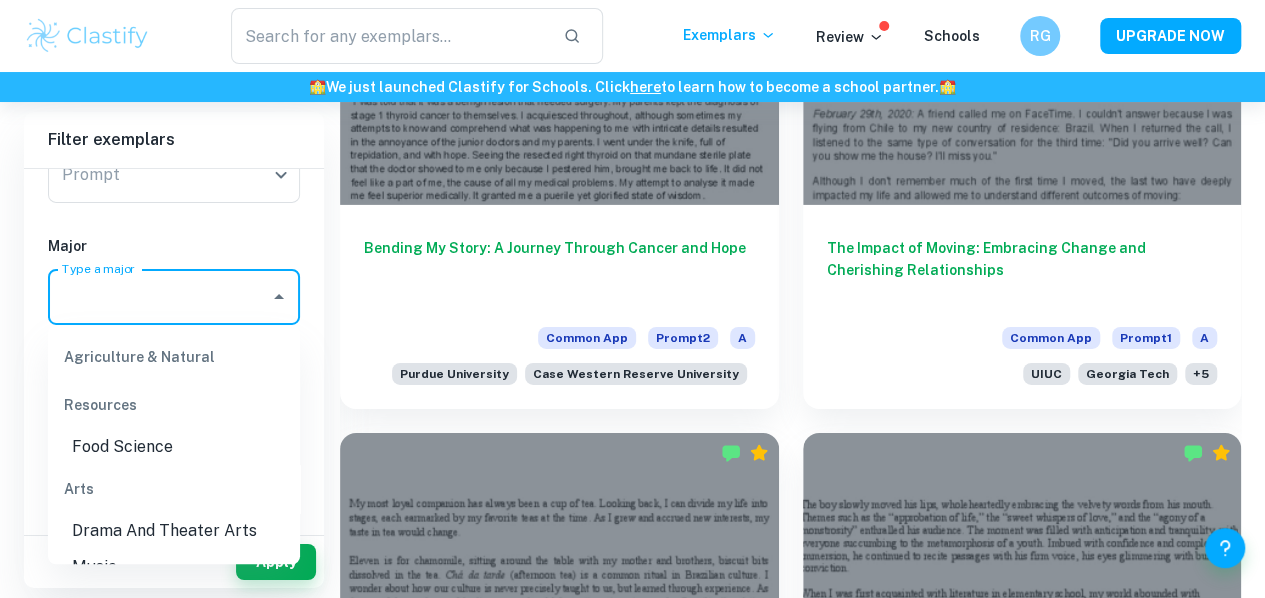 type on "c" 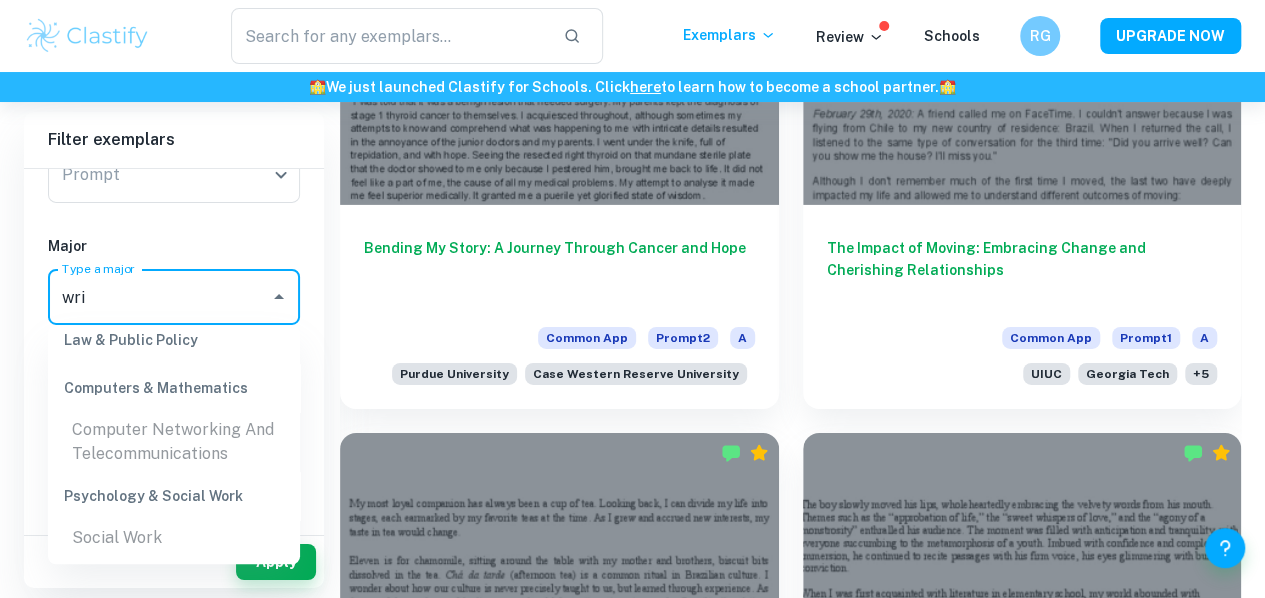scroll, scrollTop: 0, scrollLeft: 0, axis: both 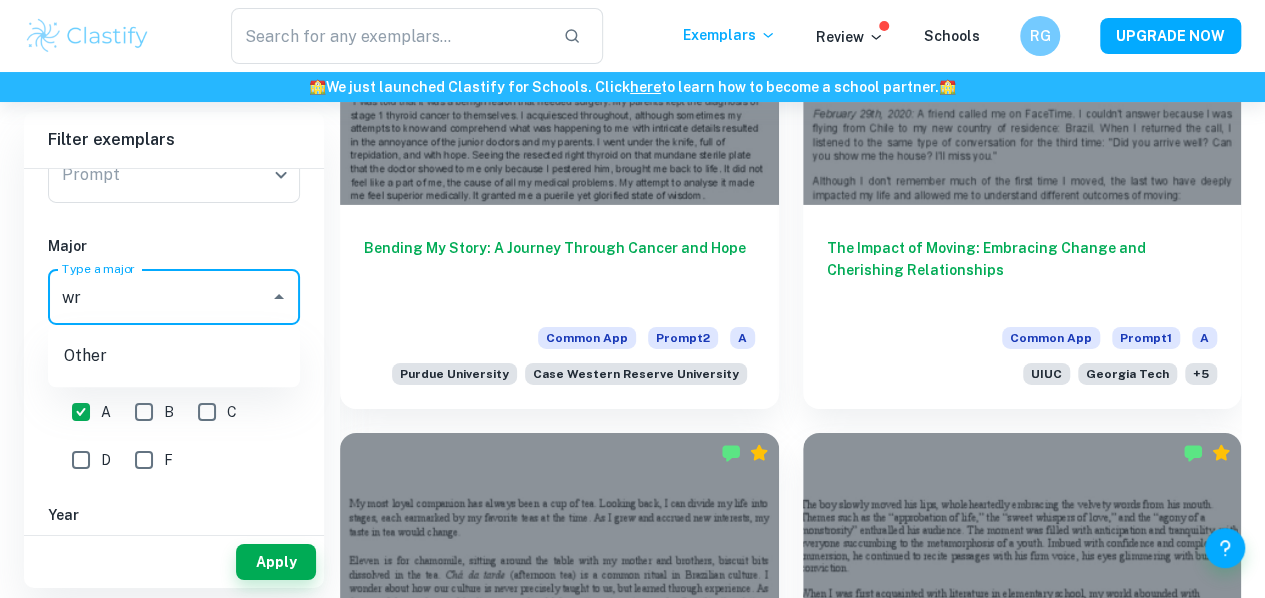 type on "w" 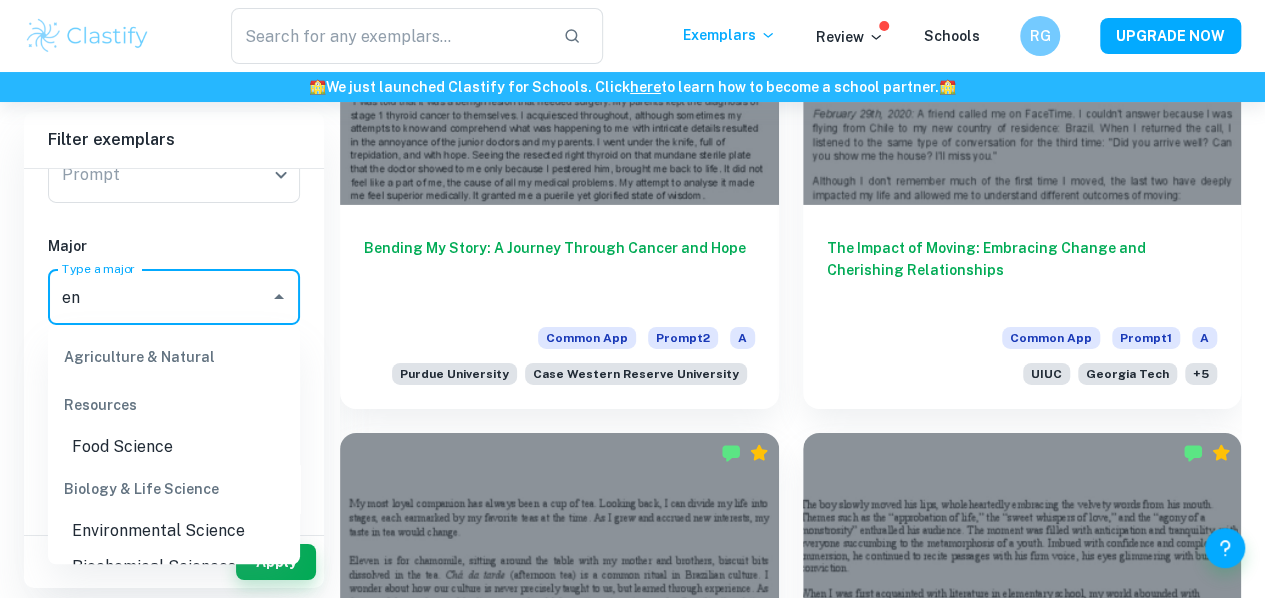 type on "e" 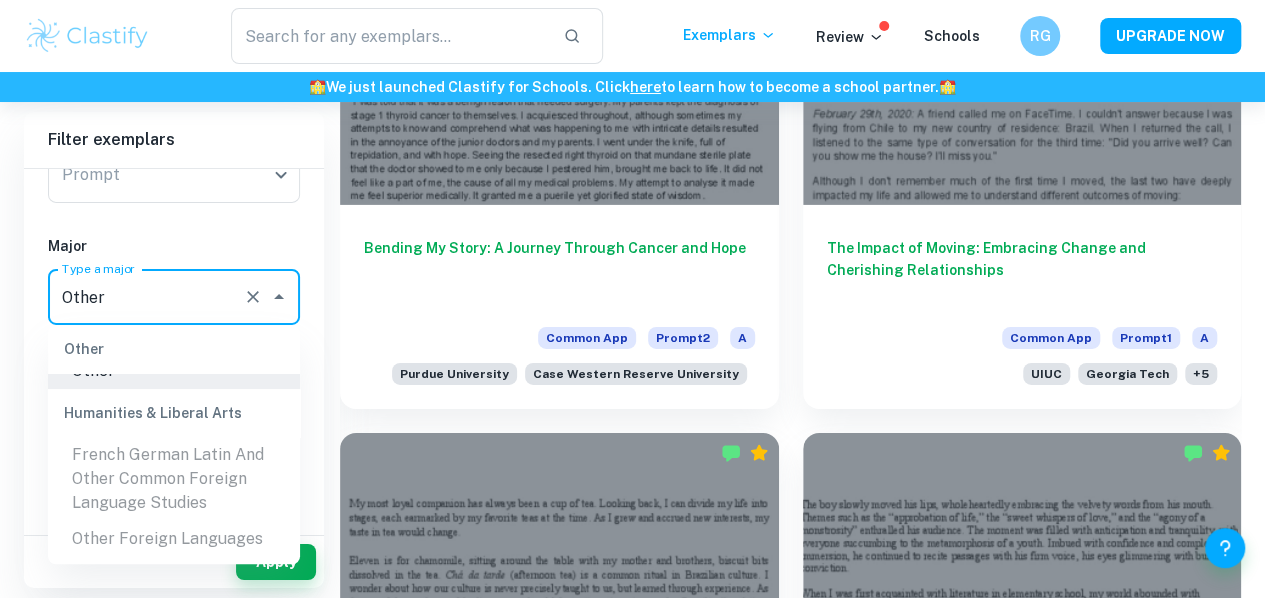 scroll, scrollTop: 0, scrollLeft: 0, axis: both 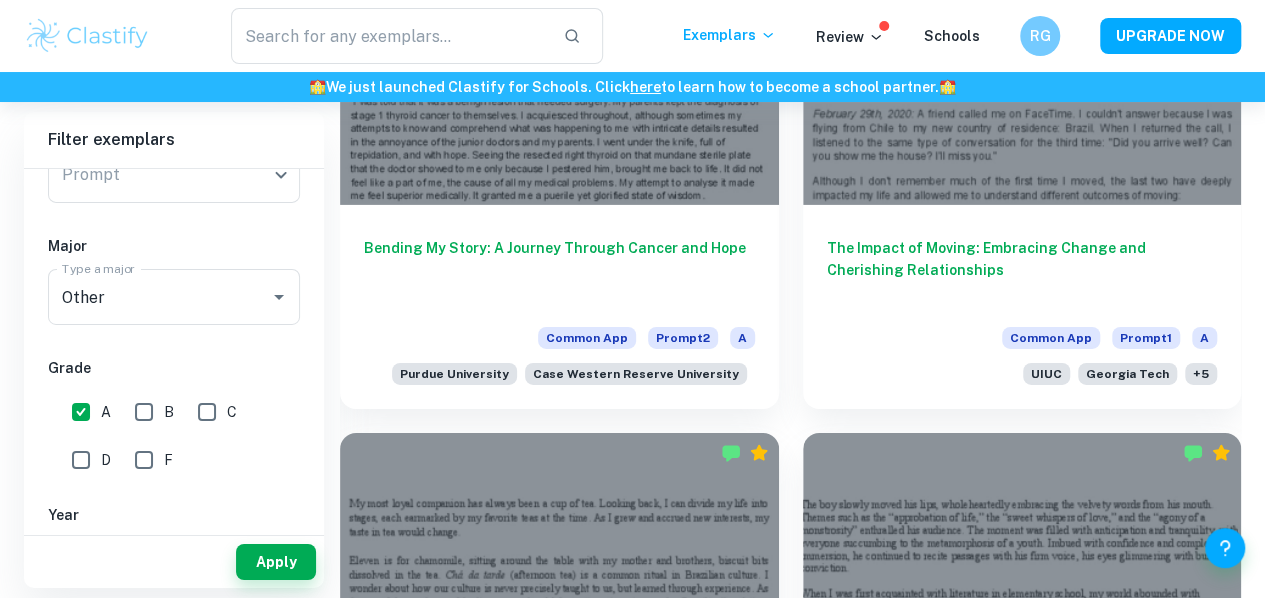 click on "Apply" at bounding box center [174, 562] 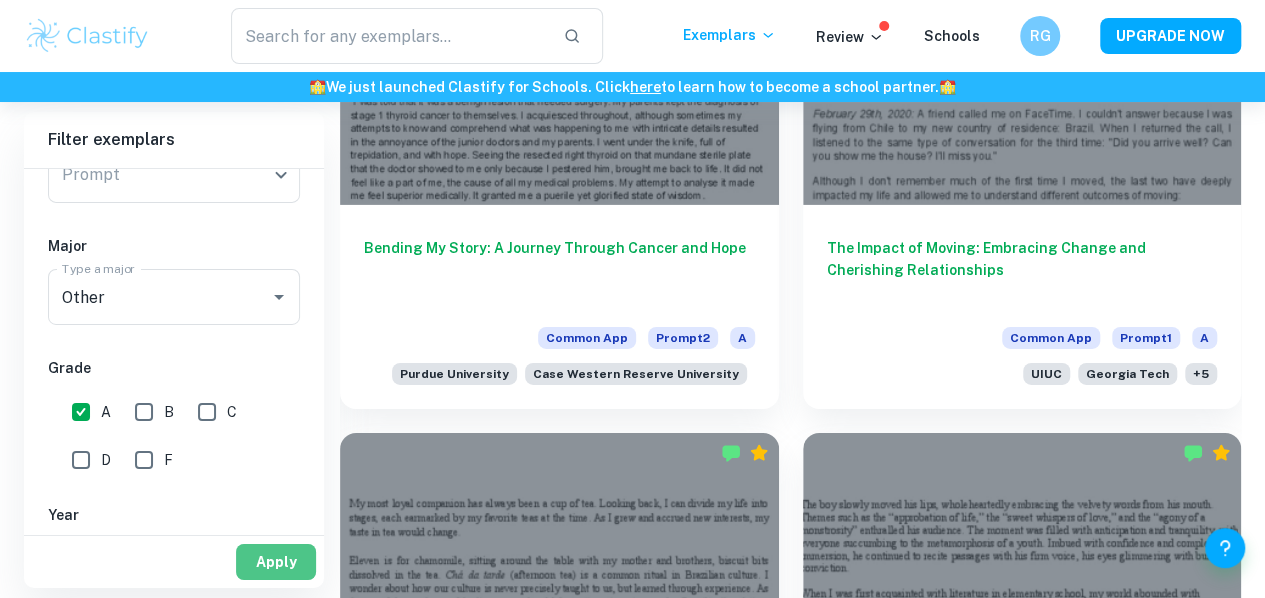 click on "Apply" at bounding box center [276, 562] 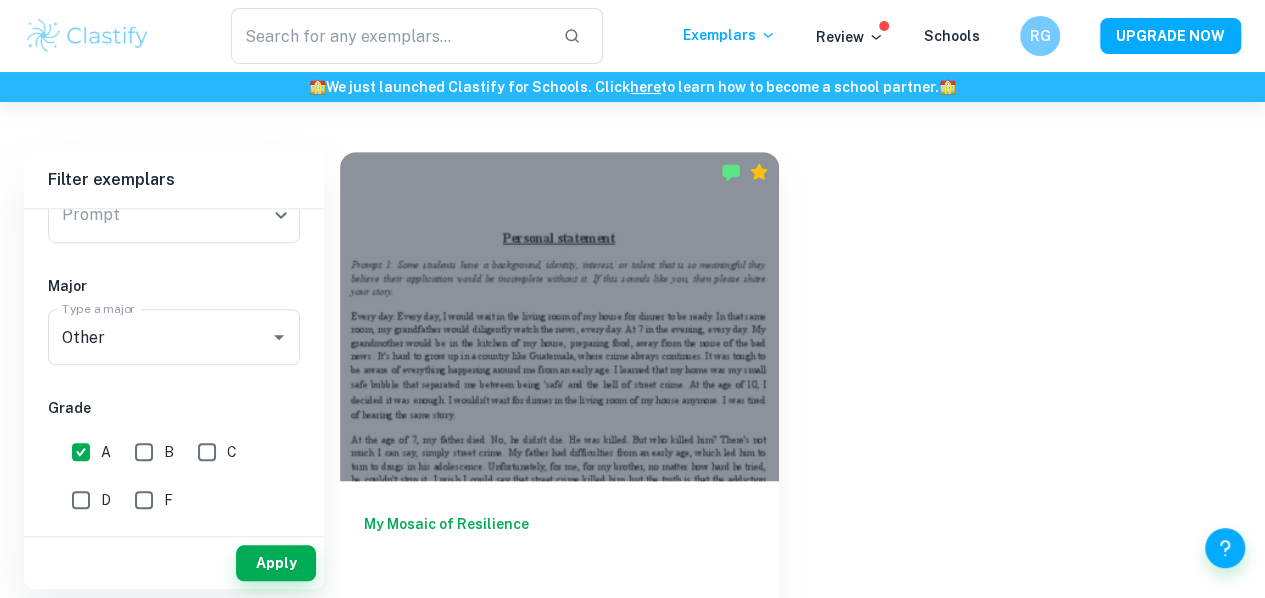 scroll, scrollTop: 523, scrollLeft: 0, axis: vertical 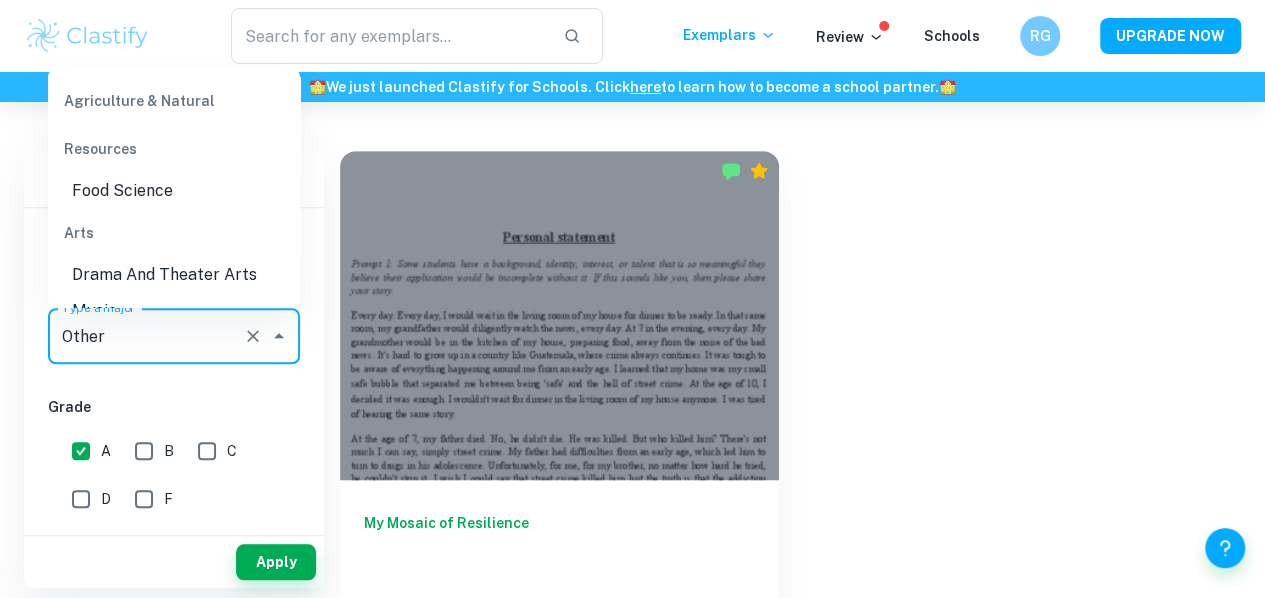 click on "Other" at bounding box center (146, 336) 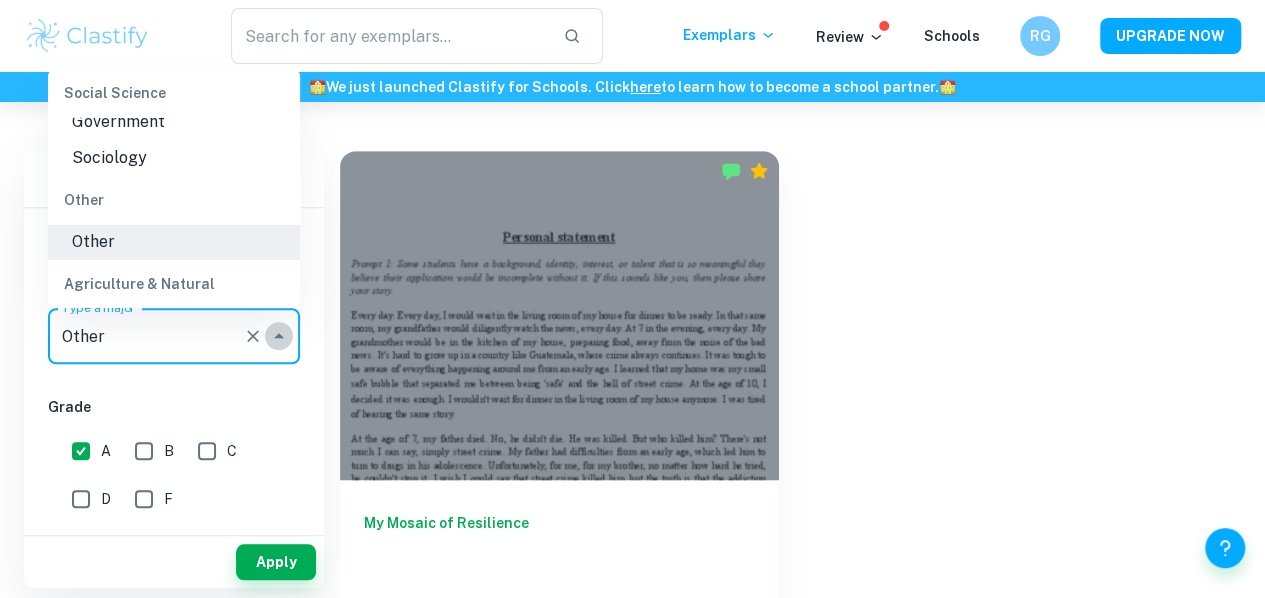 click 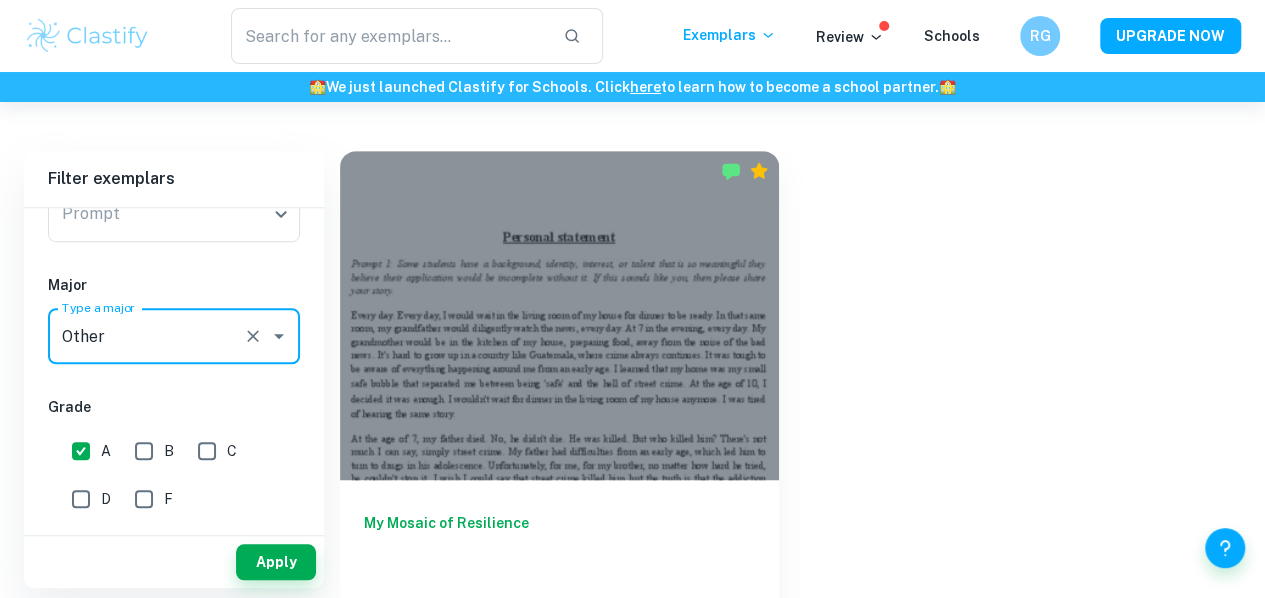 click 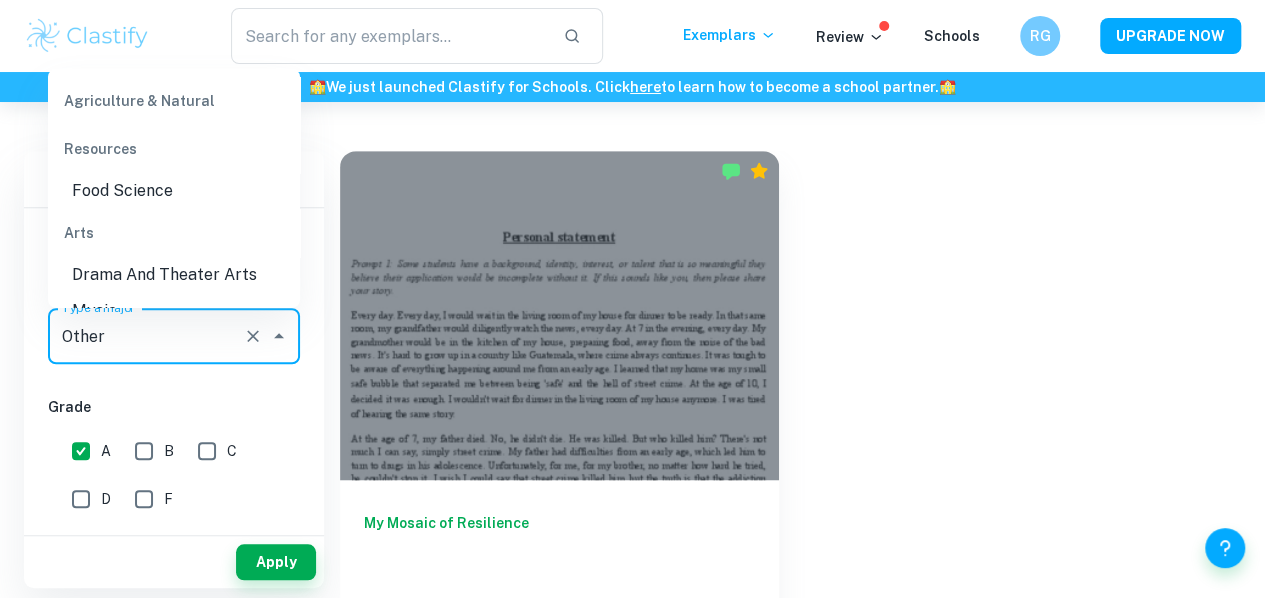 scroll, scrollTop: 3033, scrollLeft: 0, axis: vertical 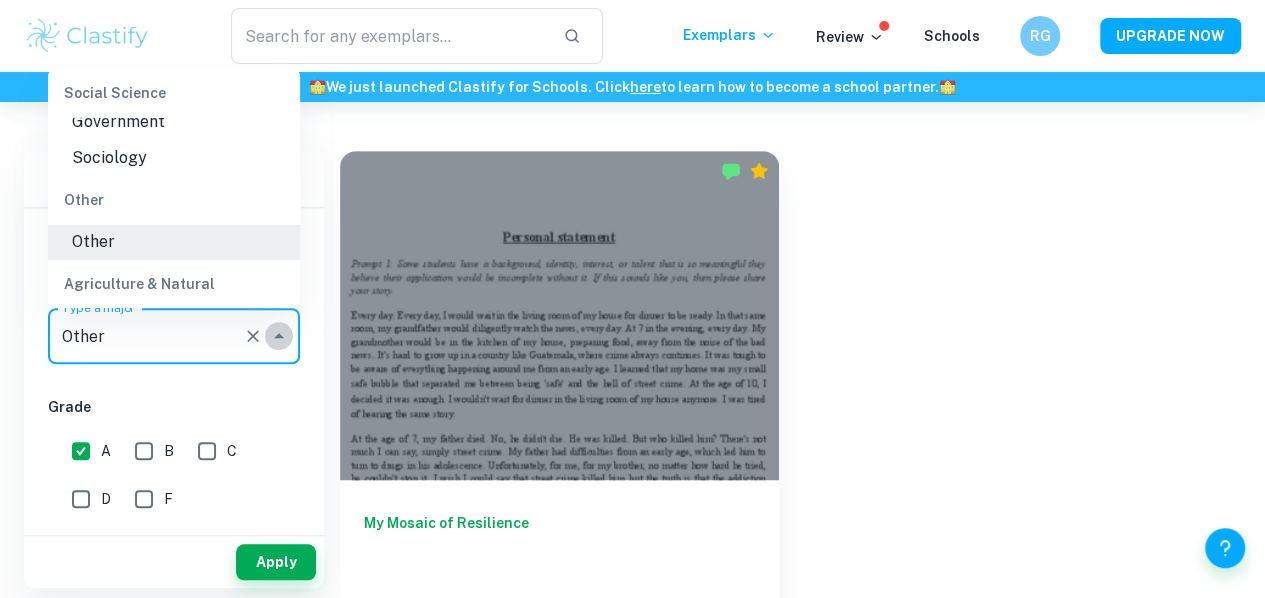 drag, startPoint x: 254, startPoint y: 337, endPoint x: 267, endPoint y: 339, distance: 13.152946 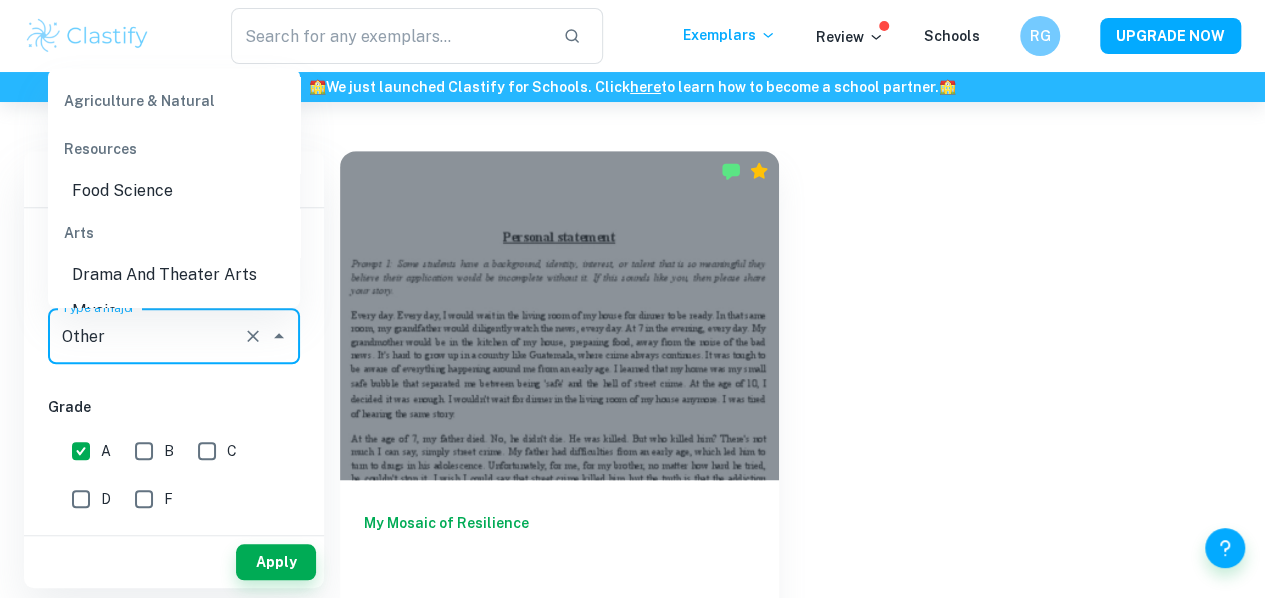 click on "Other" at bounding box center [146, 336] 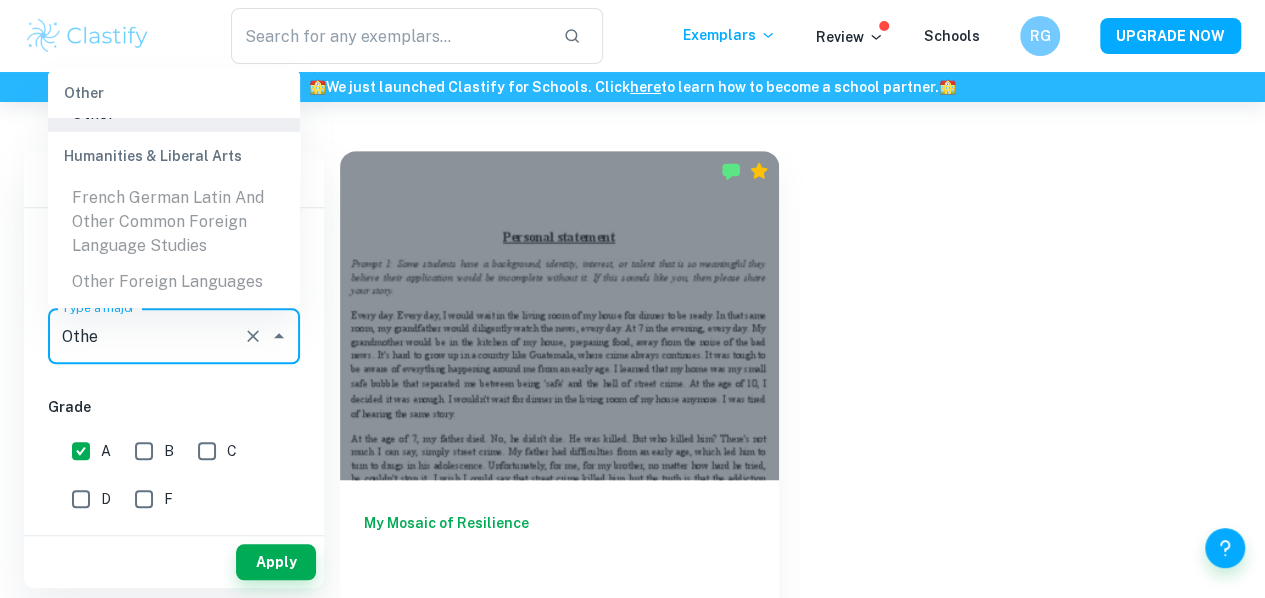 scroll, scrollTop: 9, scrollLeft: 0, axis: vertical 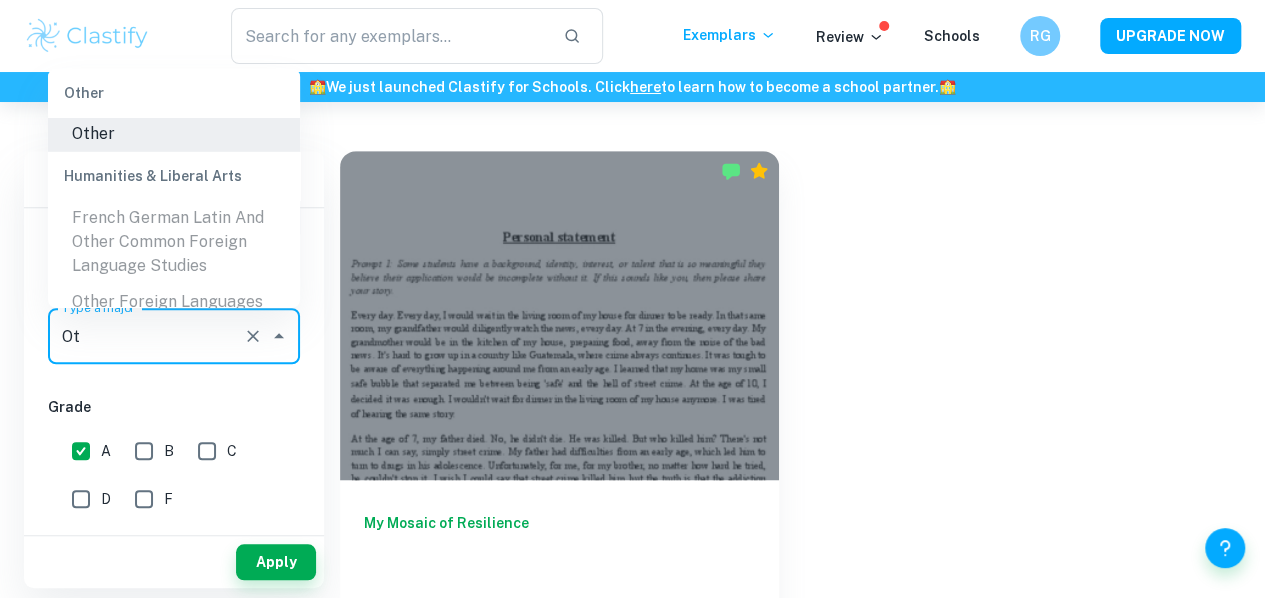 type on "O" 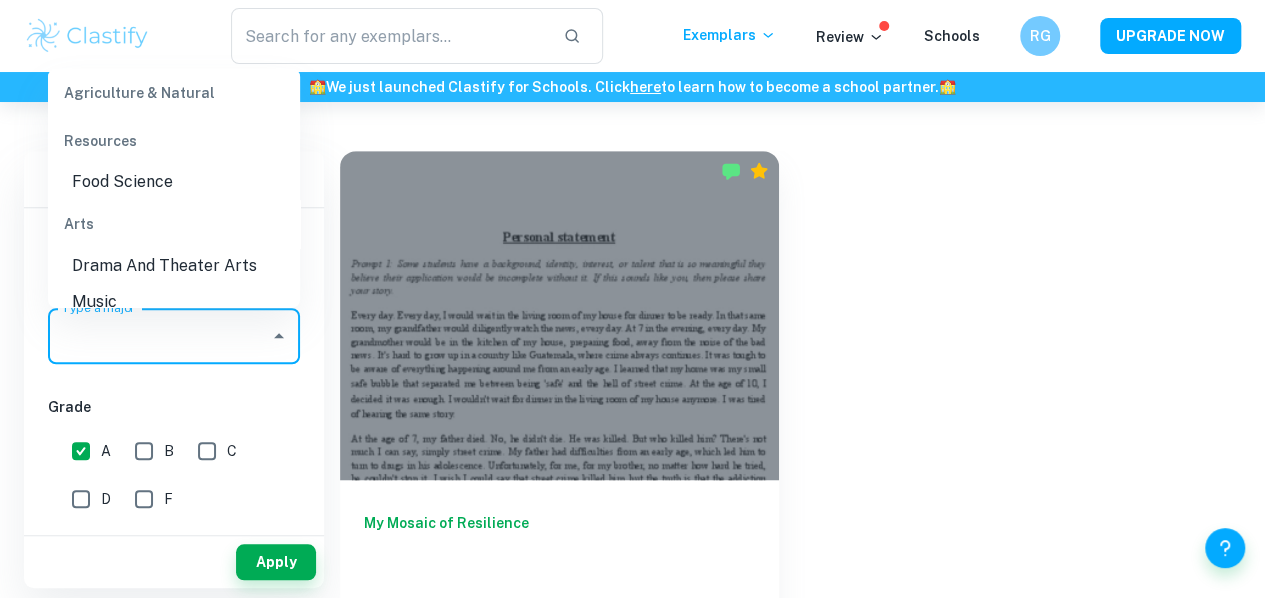 scroll, scrollTop: 0, scrollLeft: 0, axis: both 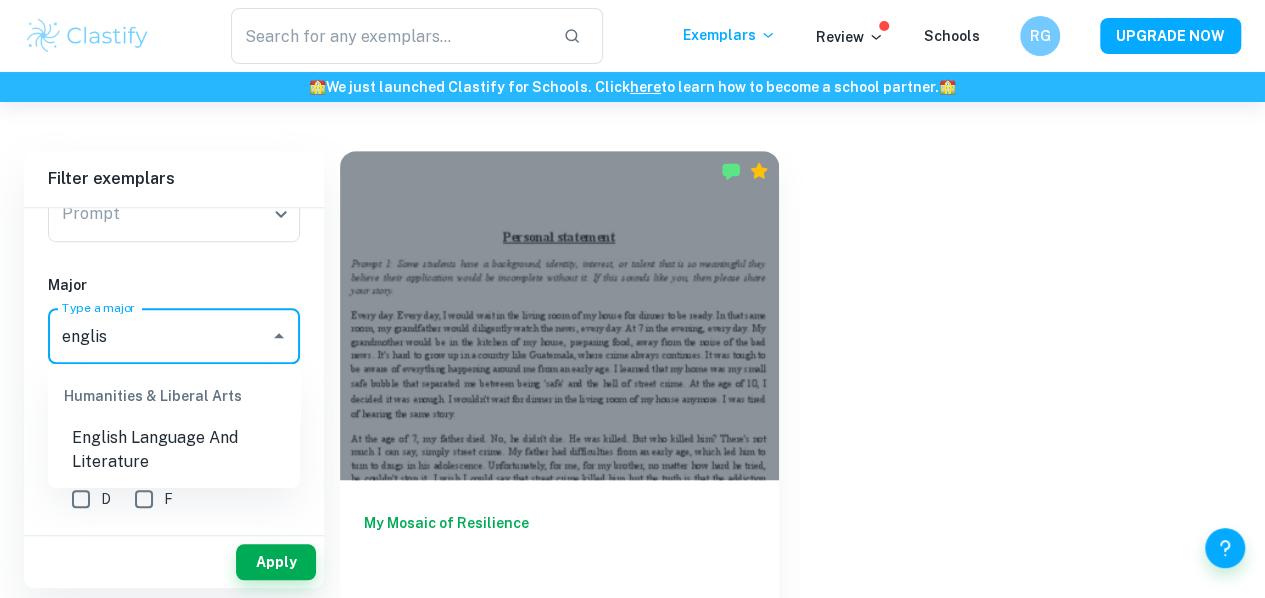 click on "English Language And Literature" at bounding box center [174, 450] 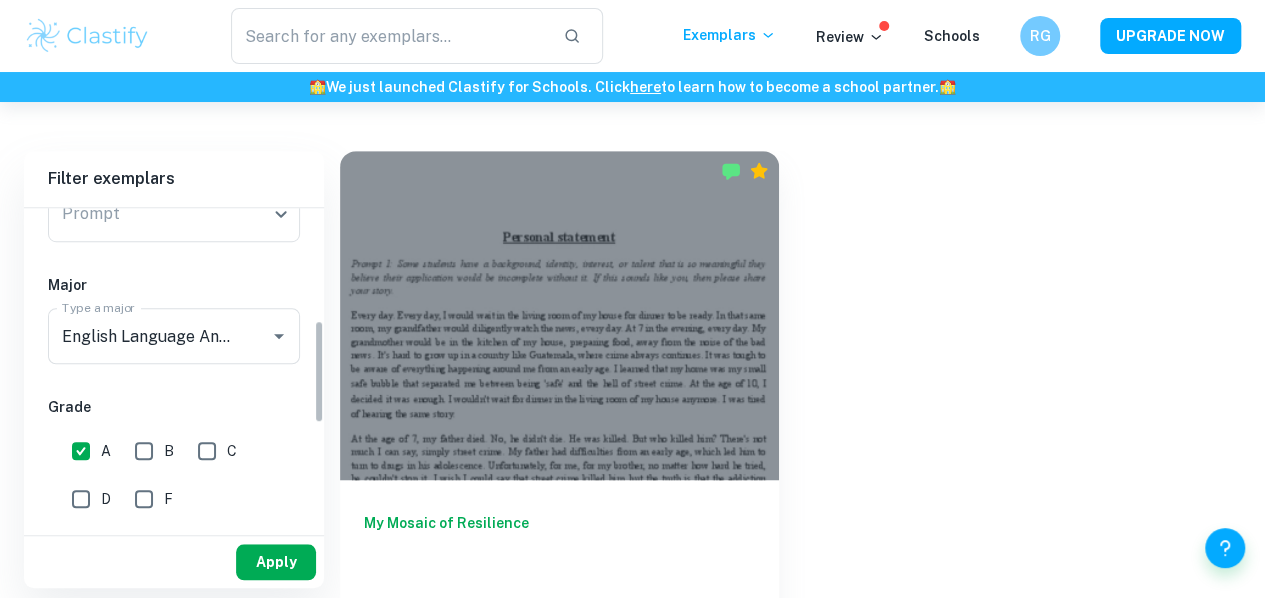click on "Apply" at bounding box center (276, 562) 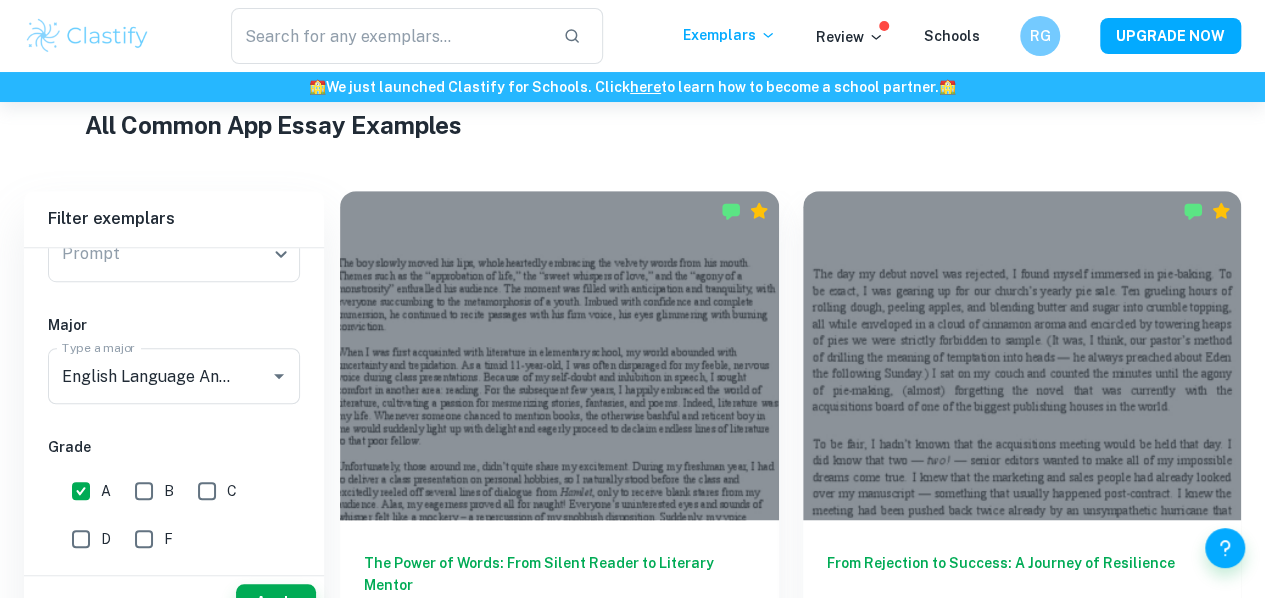 scroll, scrollTop: 523, scrollLeft: 0, axis: vertical 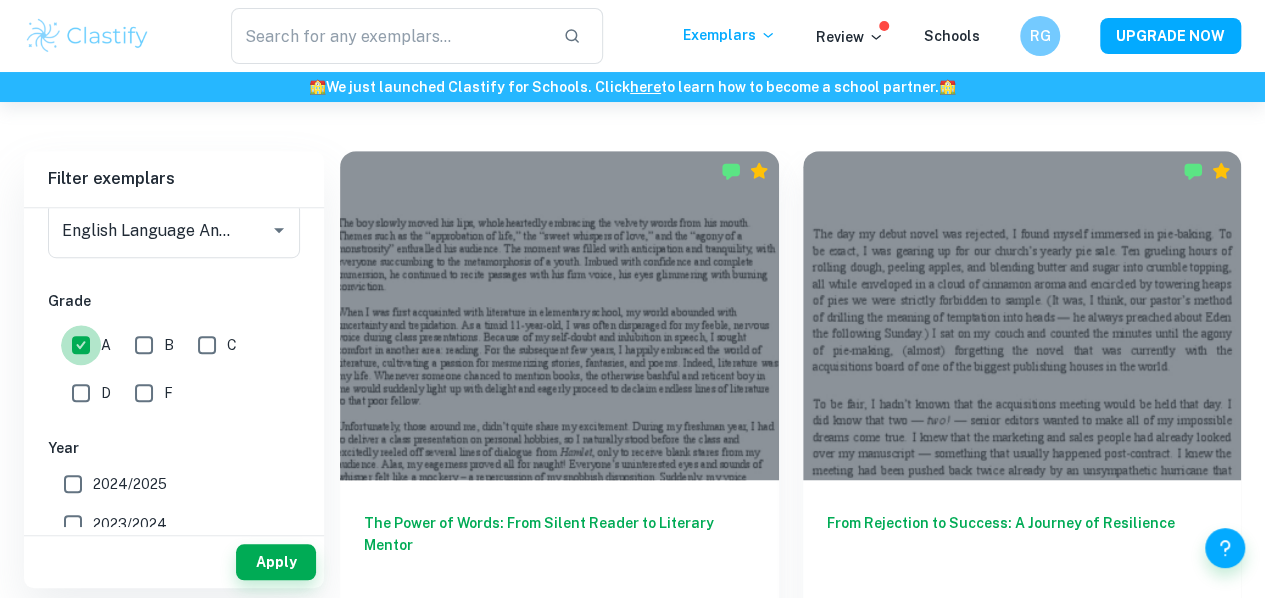 click on "A" at bounding box center [81, 345] 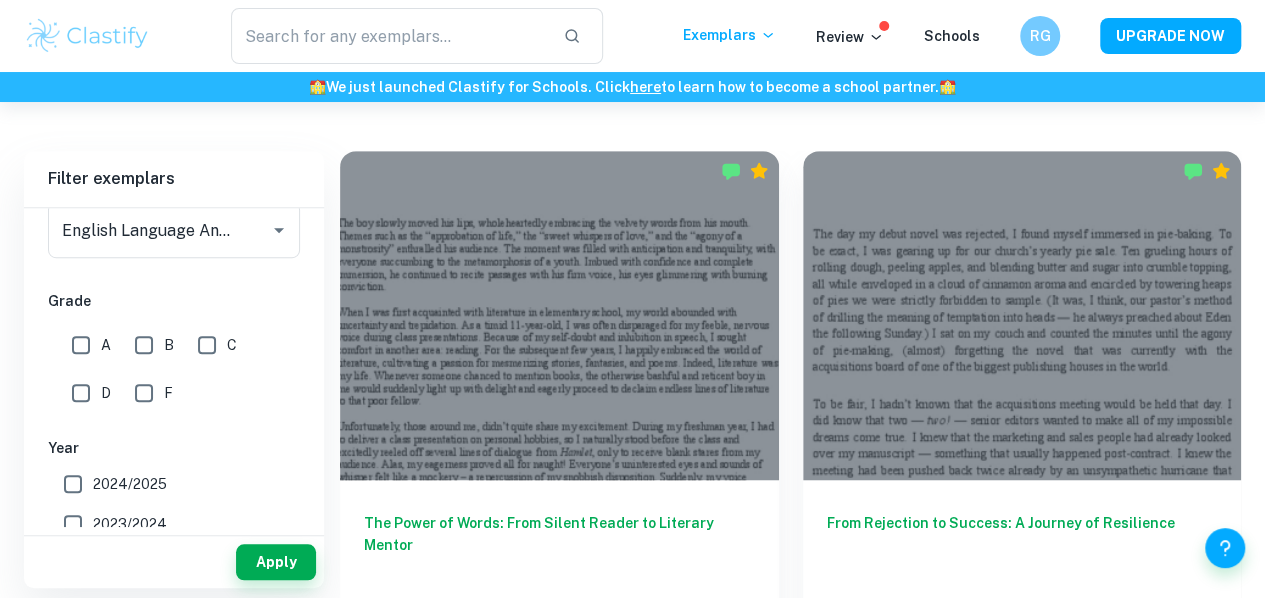 click on "Apply" at bounding box center (174, 562) 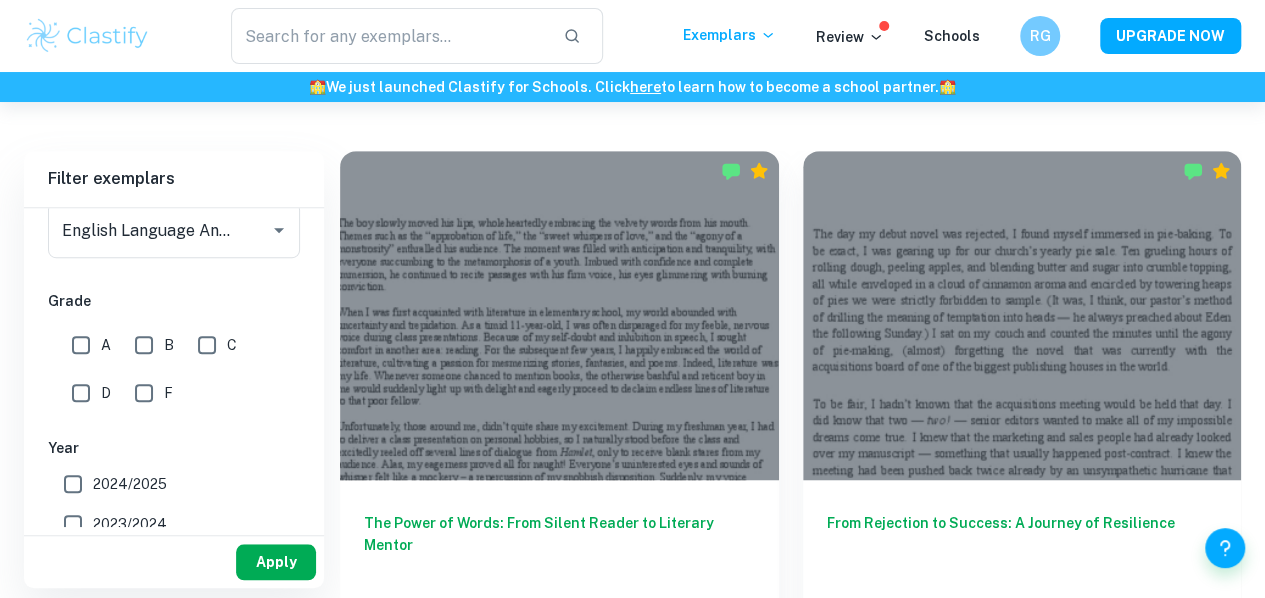 click on "Apply" at bounding box center (276, 562) 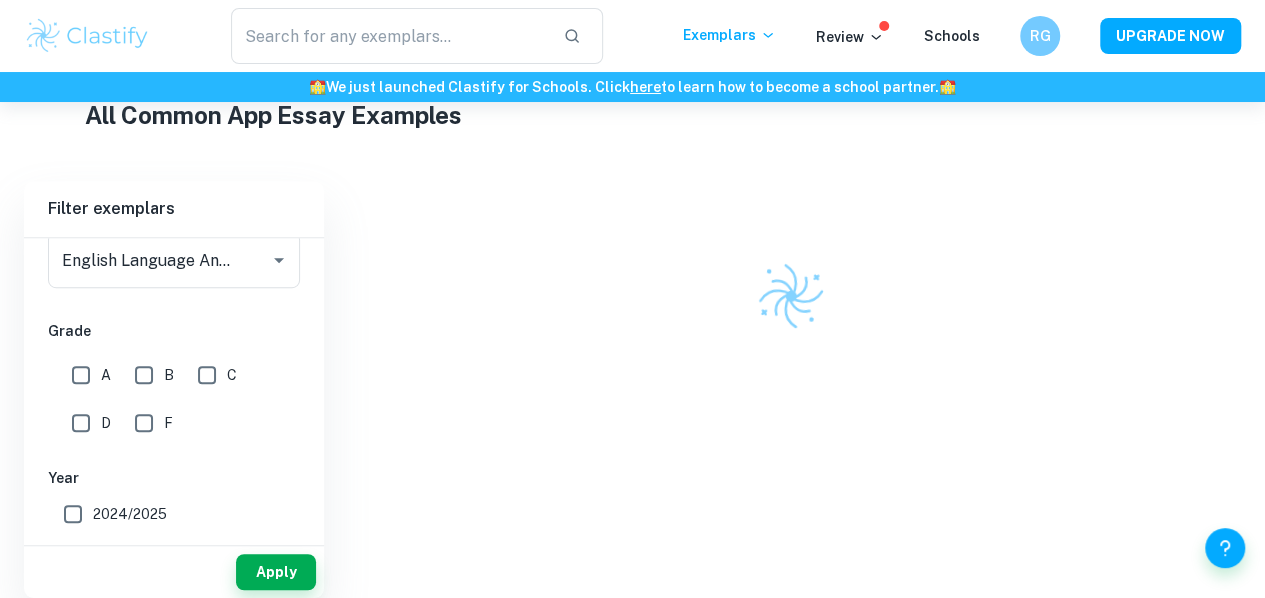 scroll, scrollTop: 523, scrollLeft: 0, axis: vertical 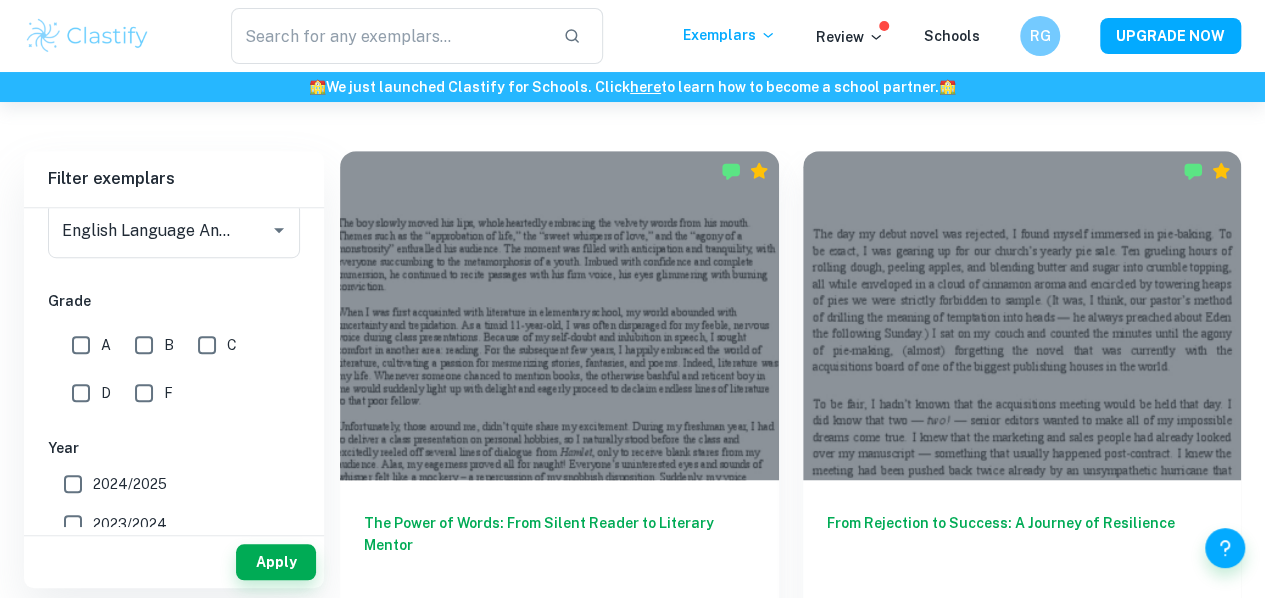 click at bounding box center (559, 867) 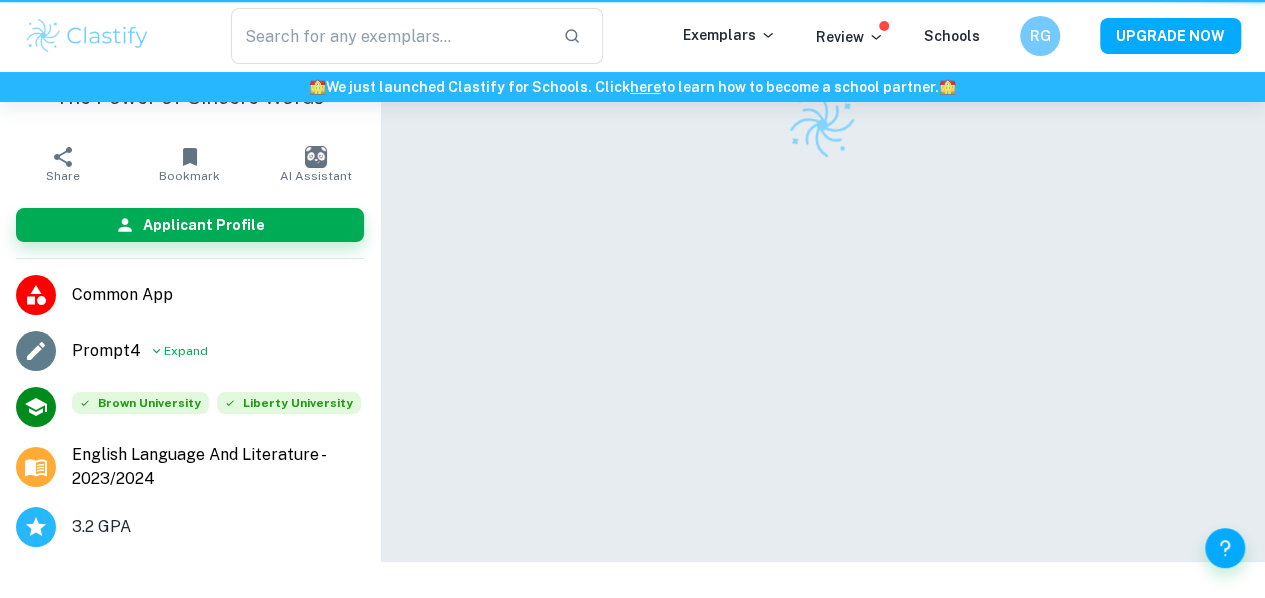 scroll, scrollTop: 0, scrollLeft: 0, axis: both 